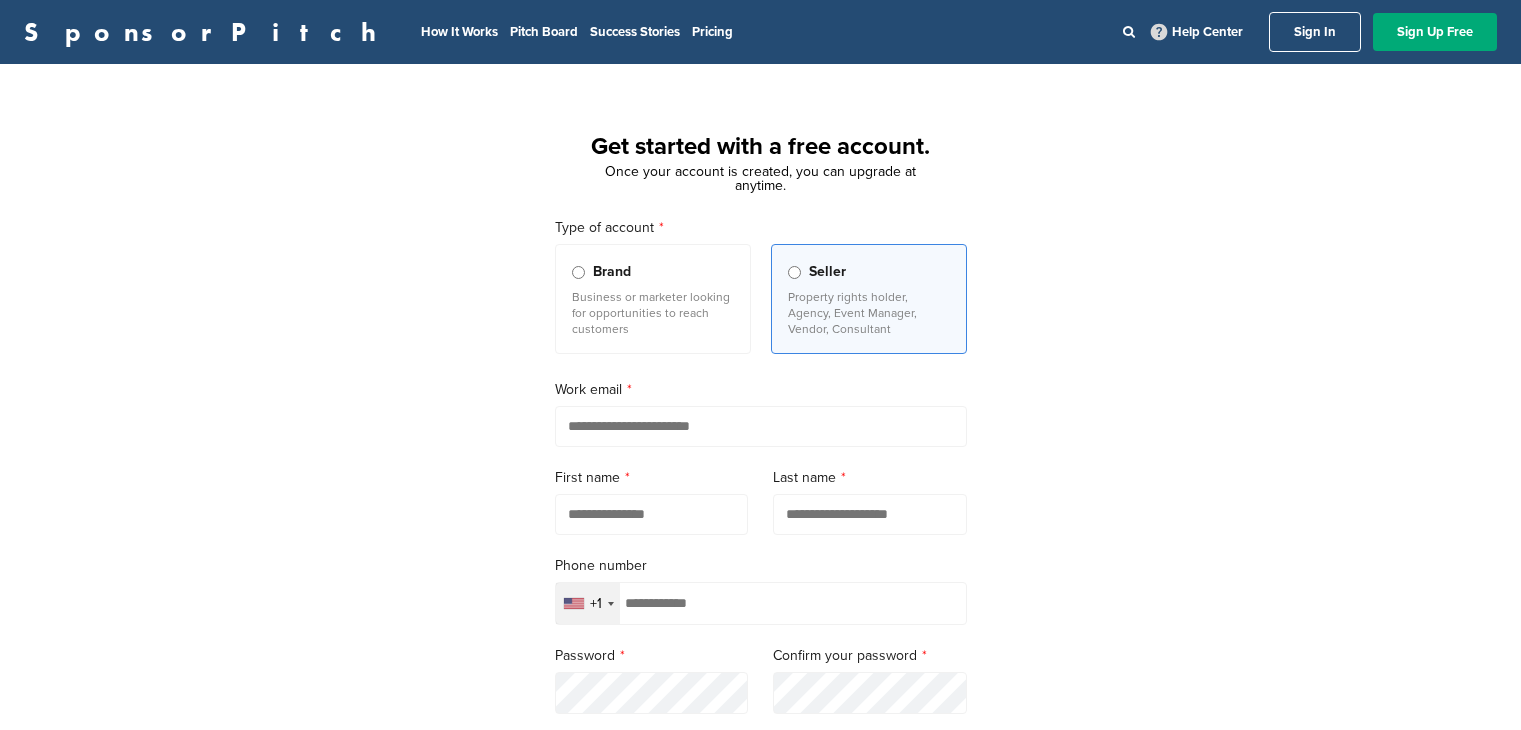 scroll, scrollTop: 0, scrollLeft: 0, axis: both 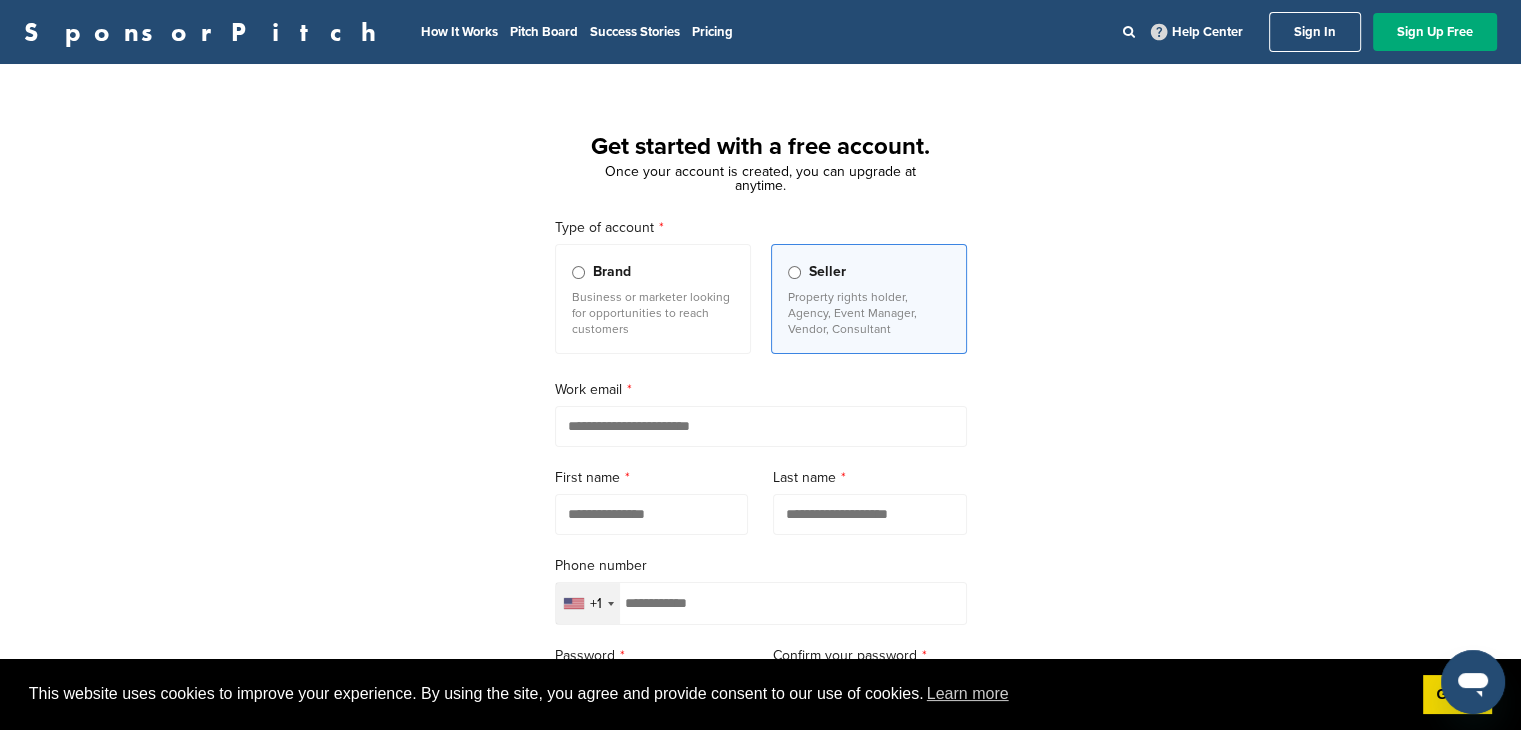 click on "Business or marketer looking for opportunities to reach customers" at bounding box center (653, 313) 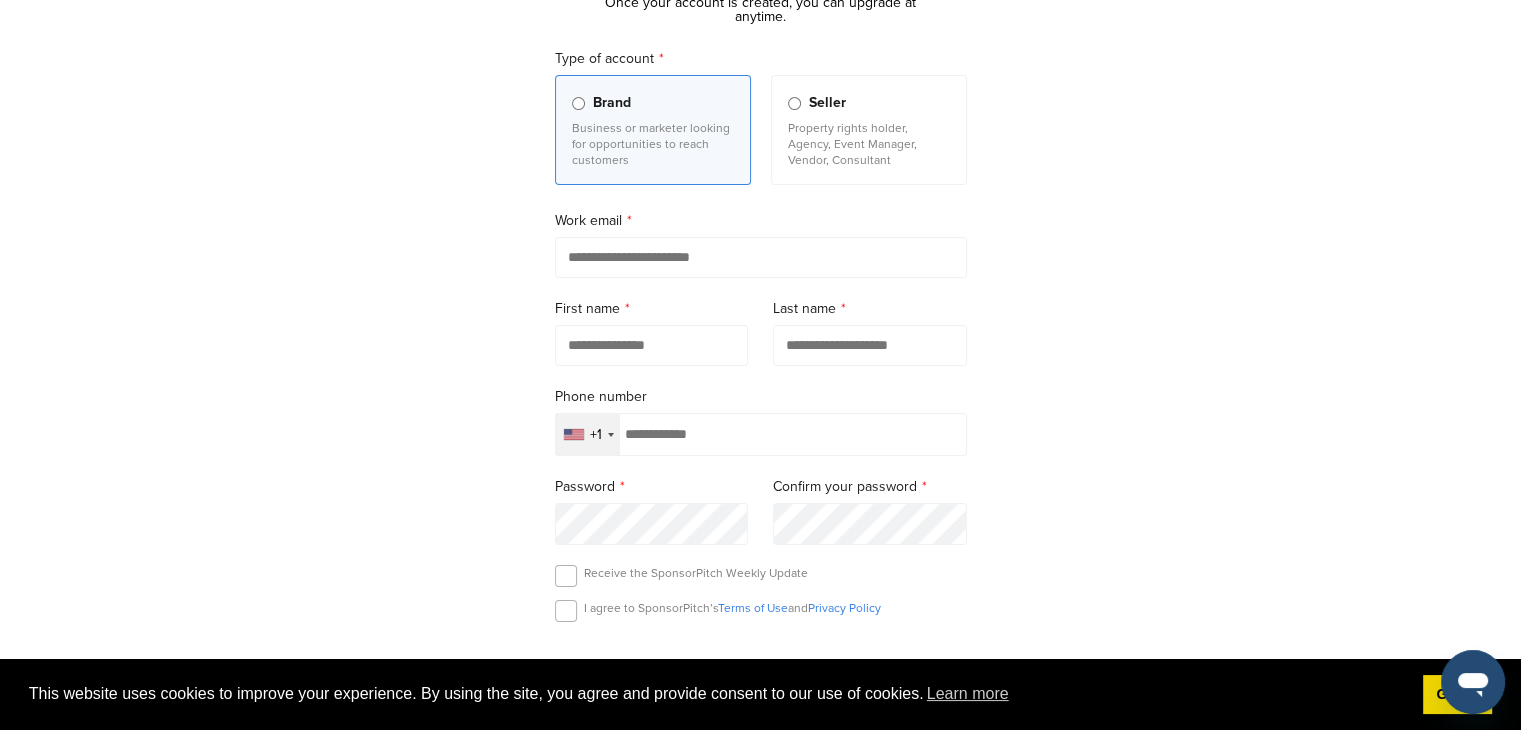 scroll, scrollTop: 0, scrollLeft: 0, axis: both 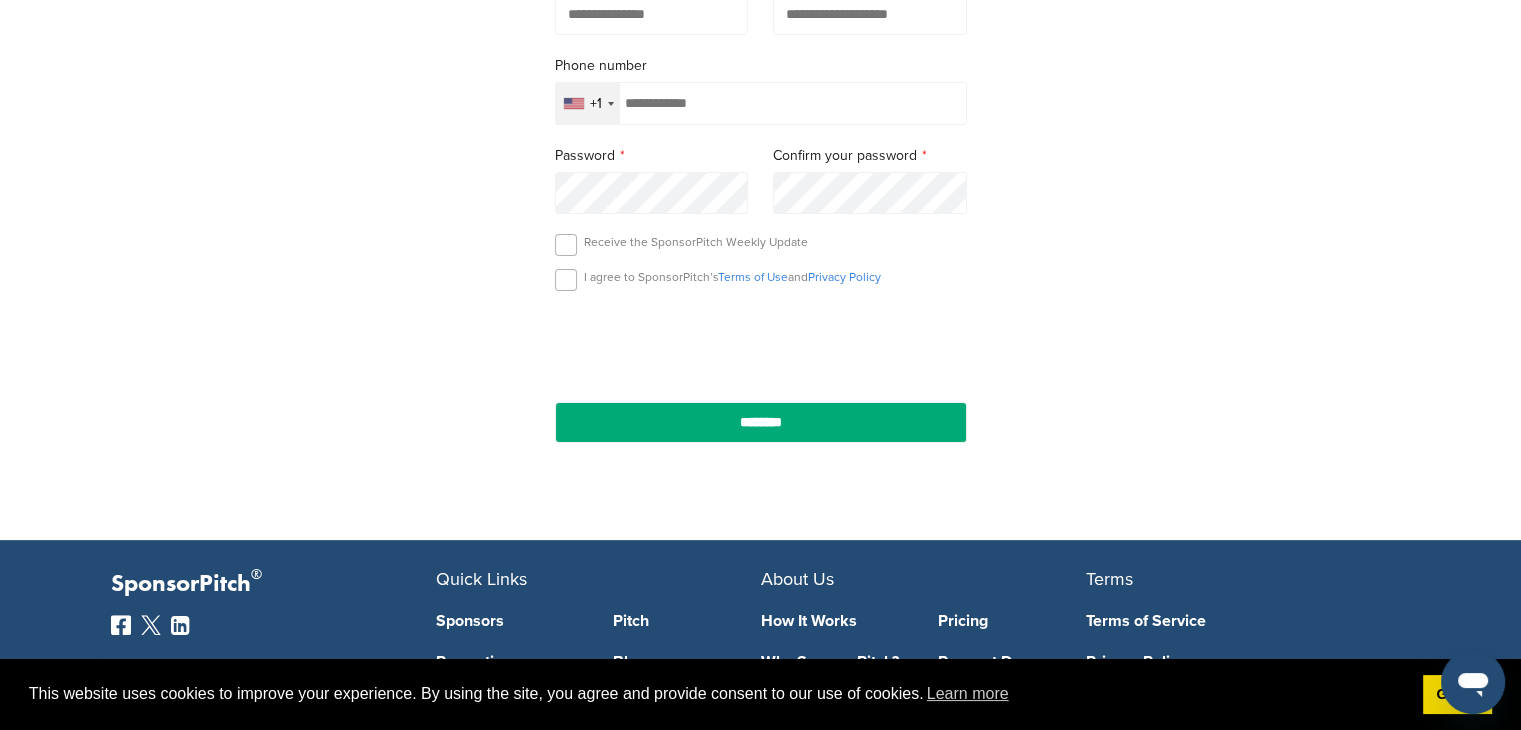 click 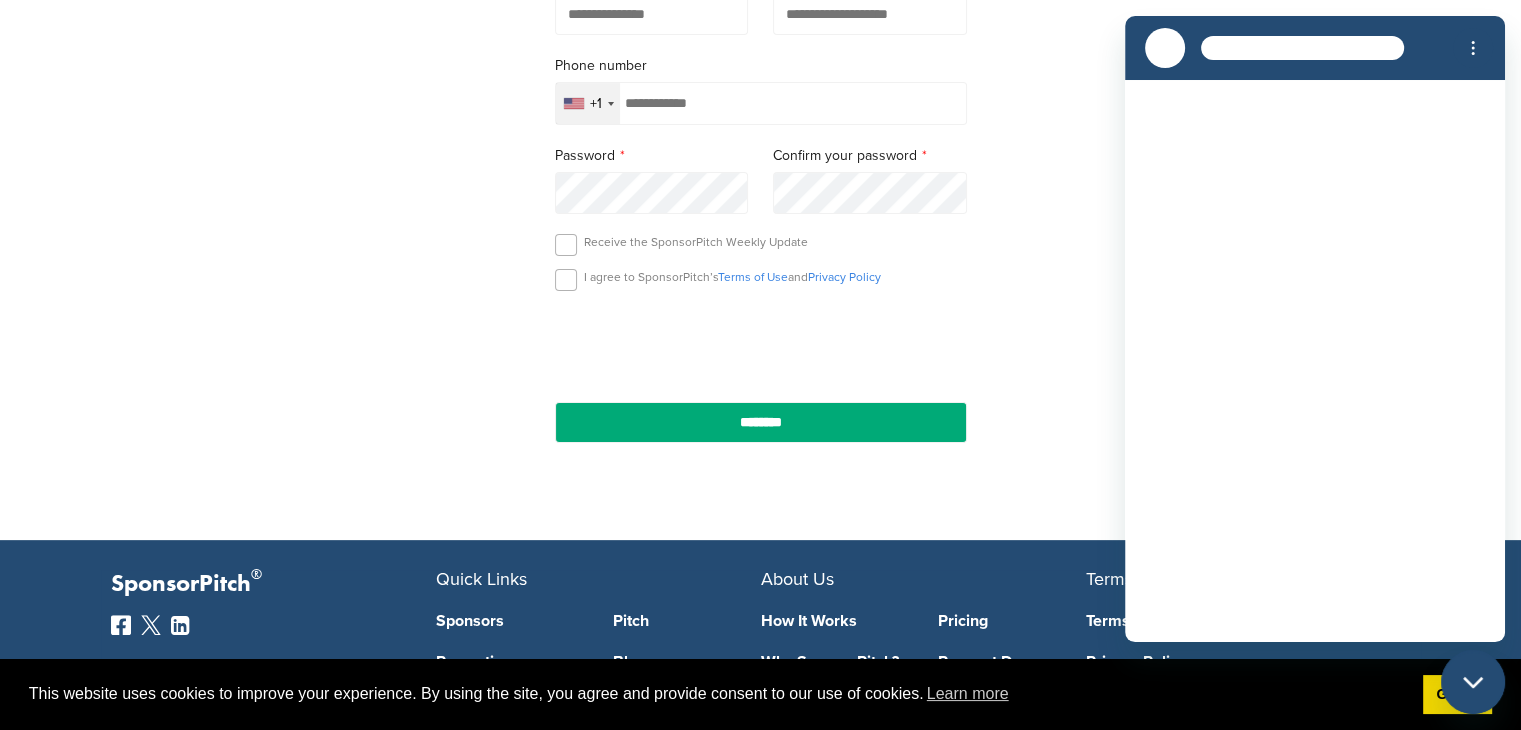 scroll, scrollTop: 0, scrollLeft: 0, axis: both 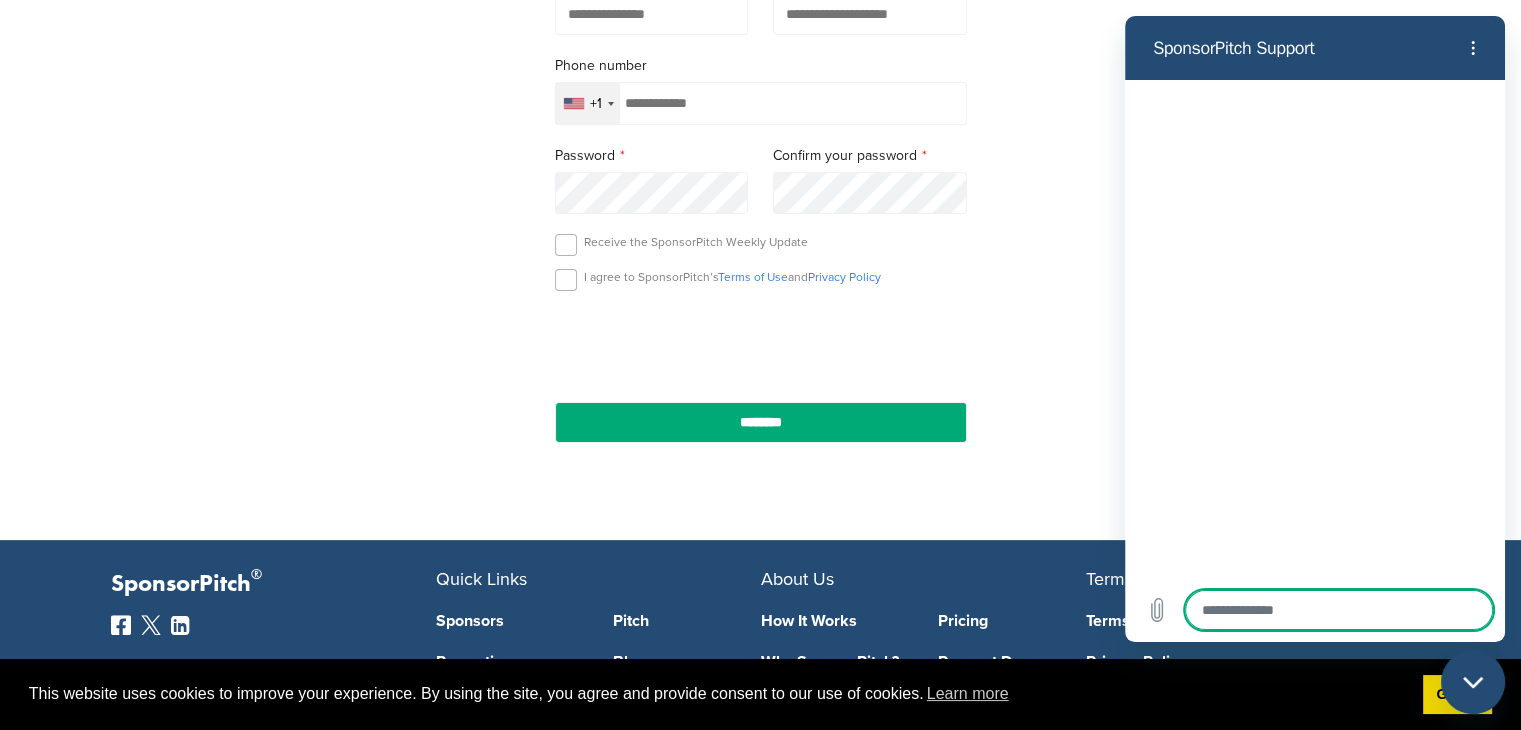 type on "*" 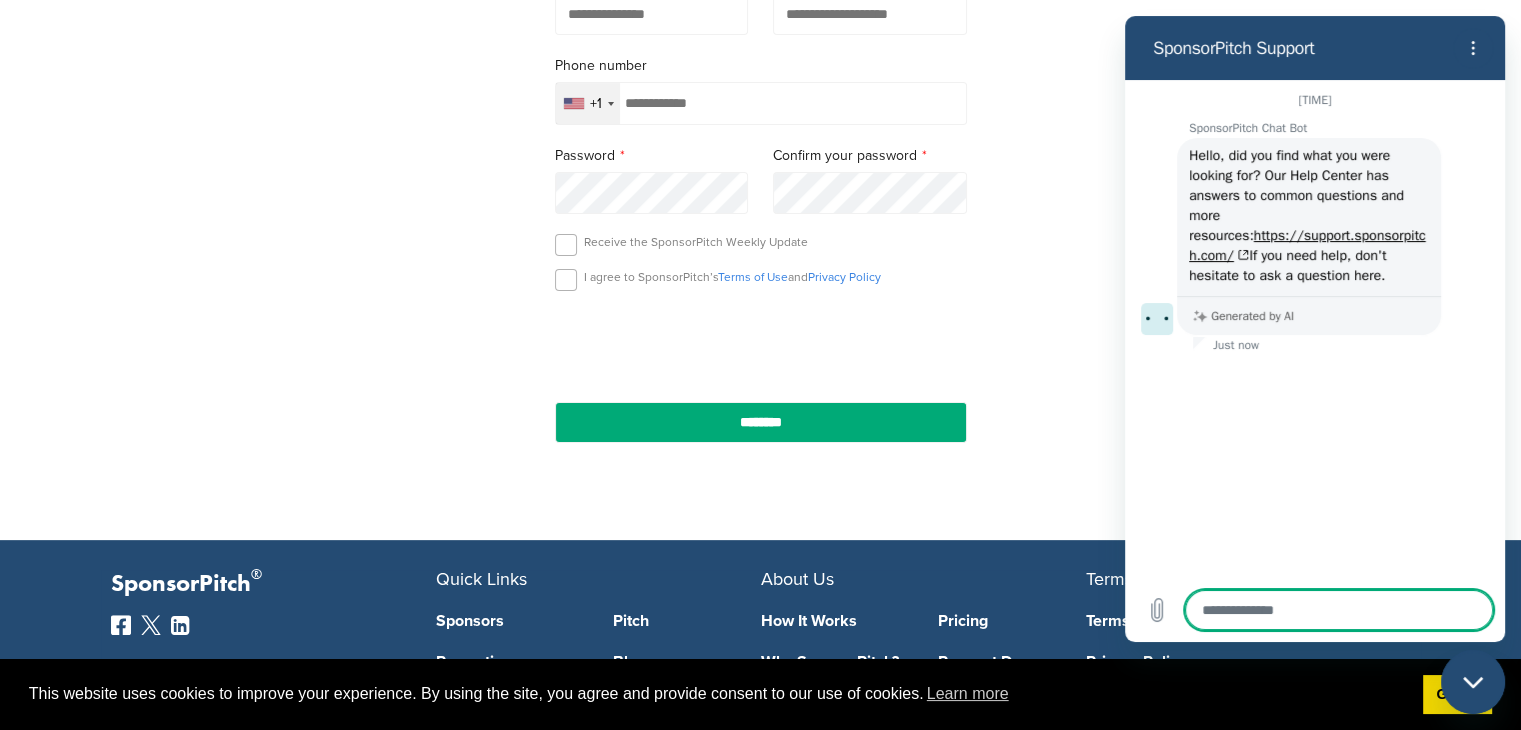 type on "*" 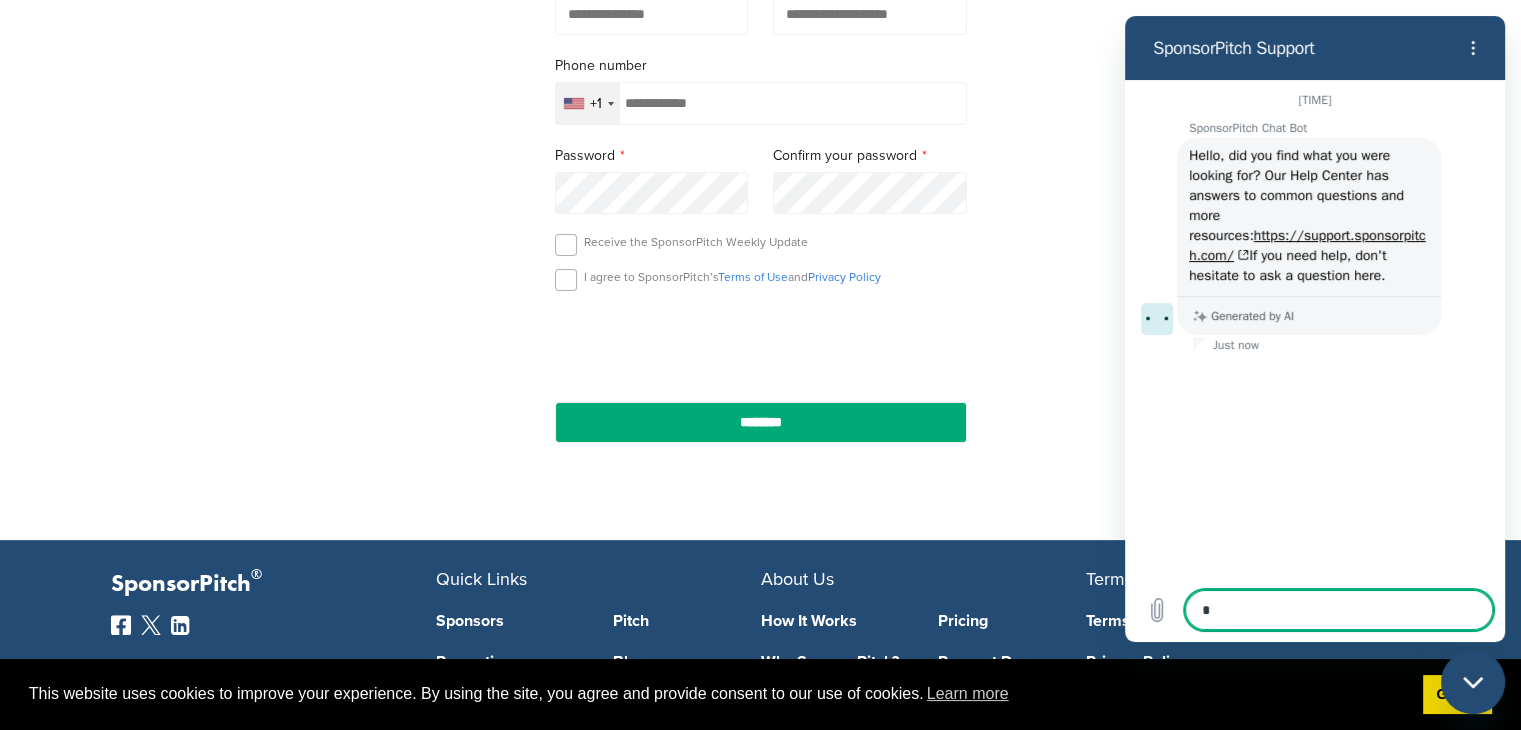 type on "**" 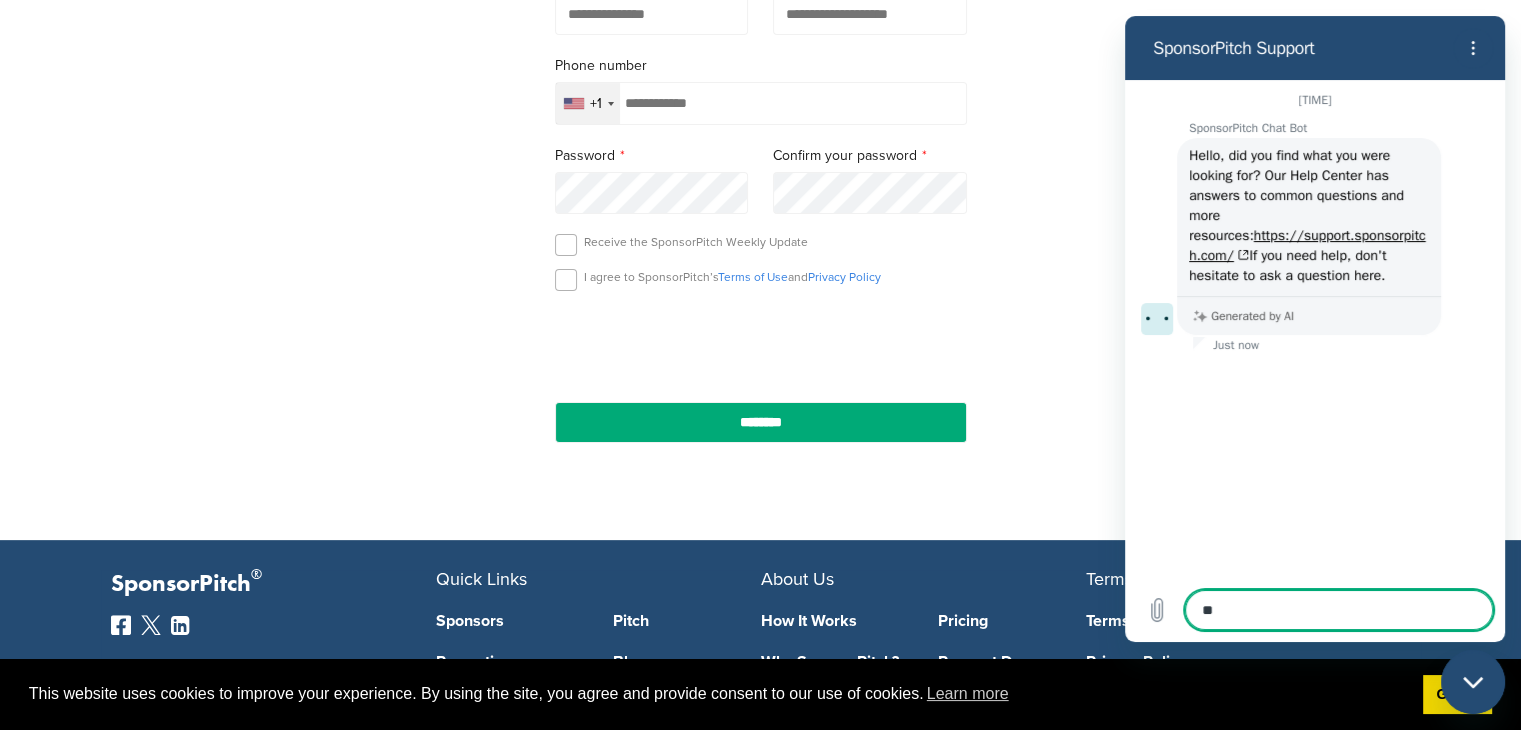 type on "***" 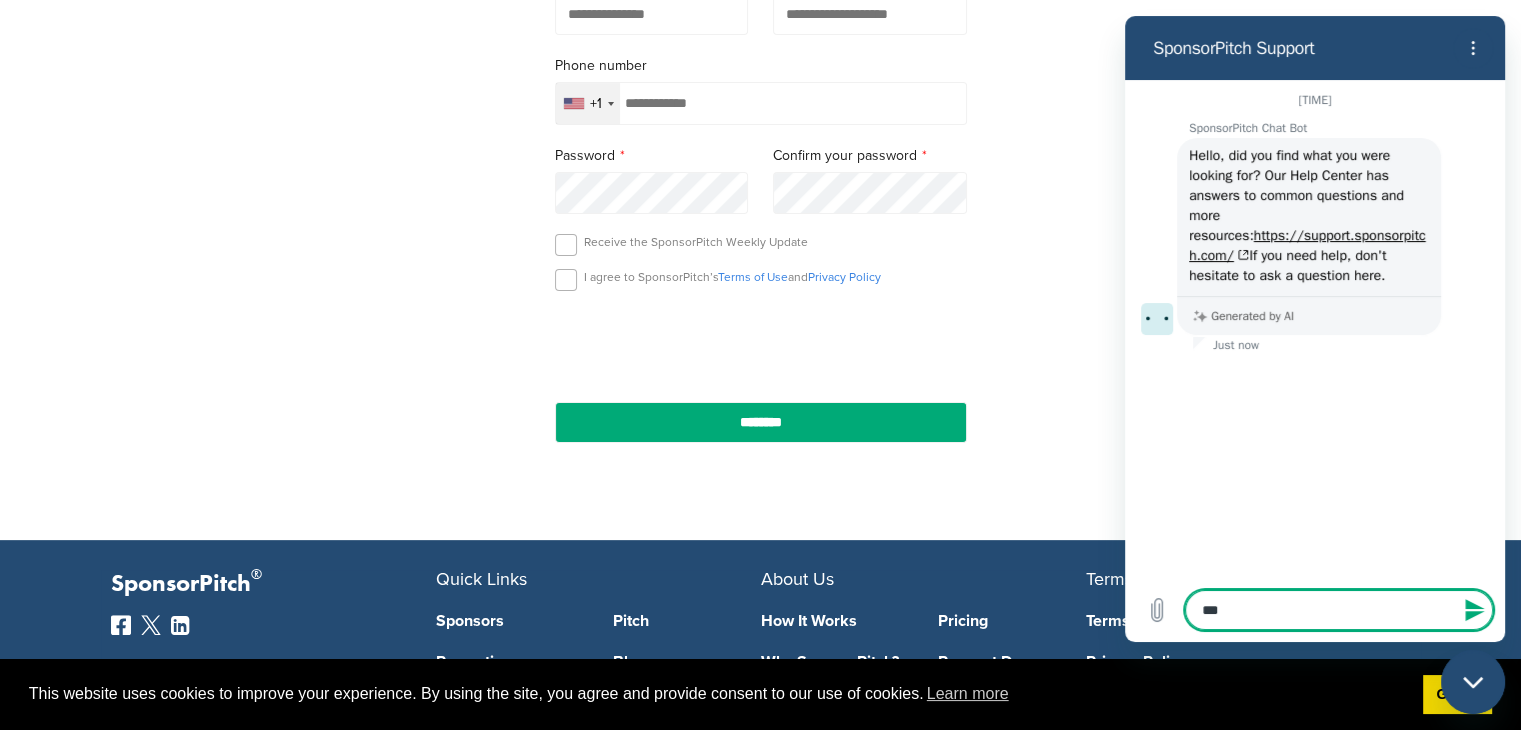 type on "****" 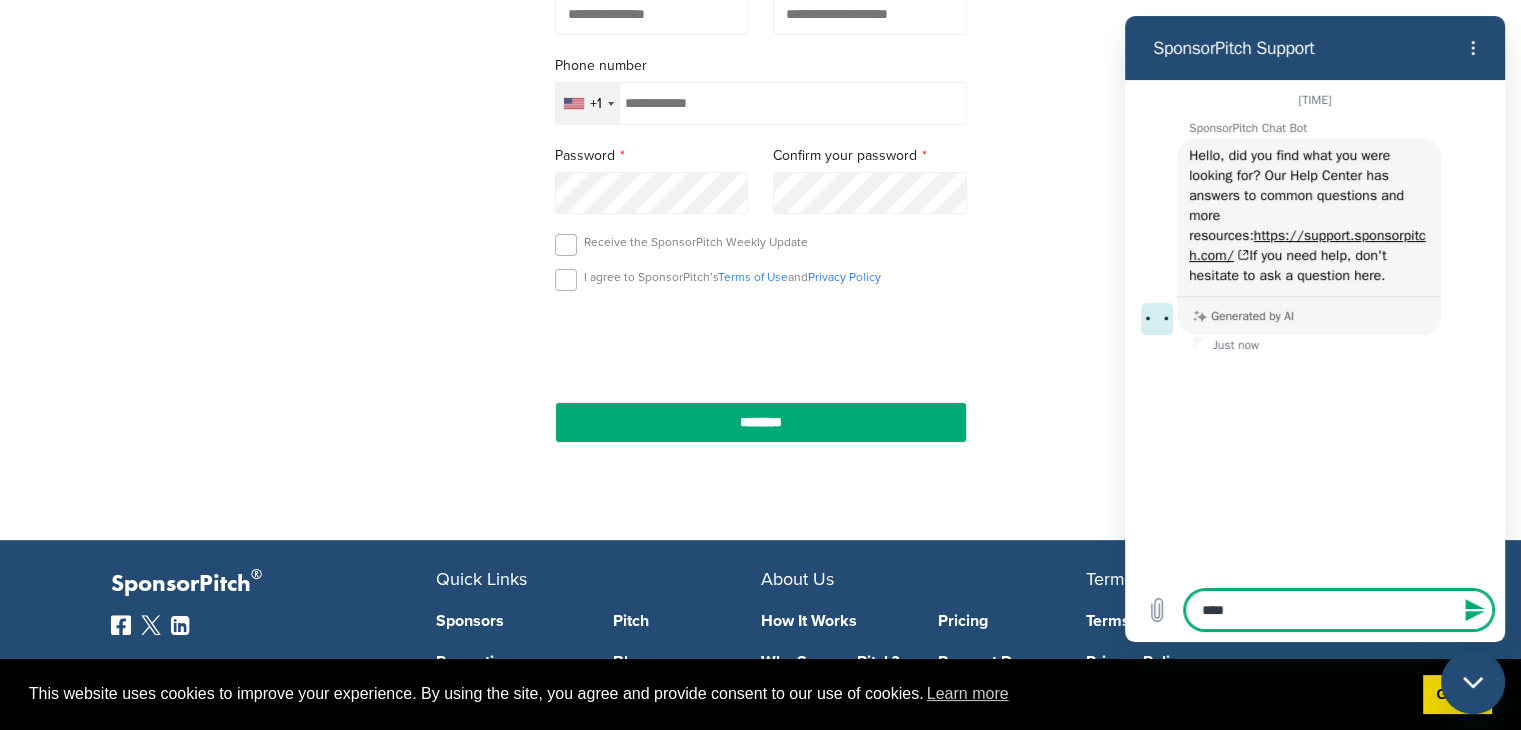 type on "*" 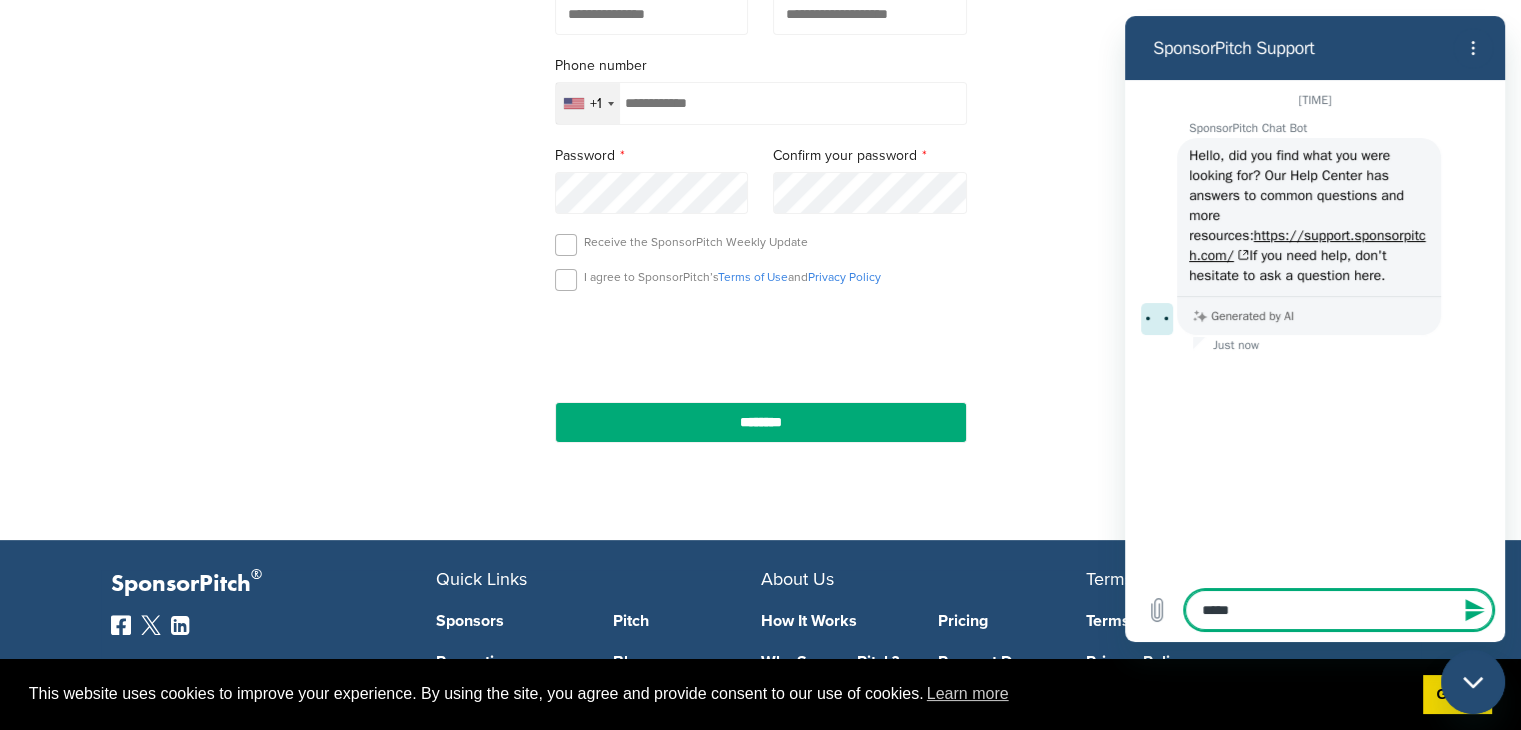 type on "*" 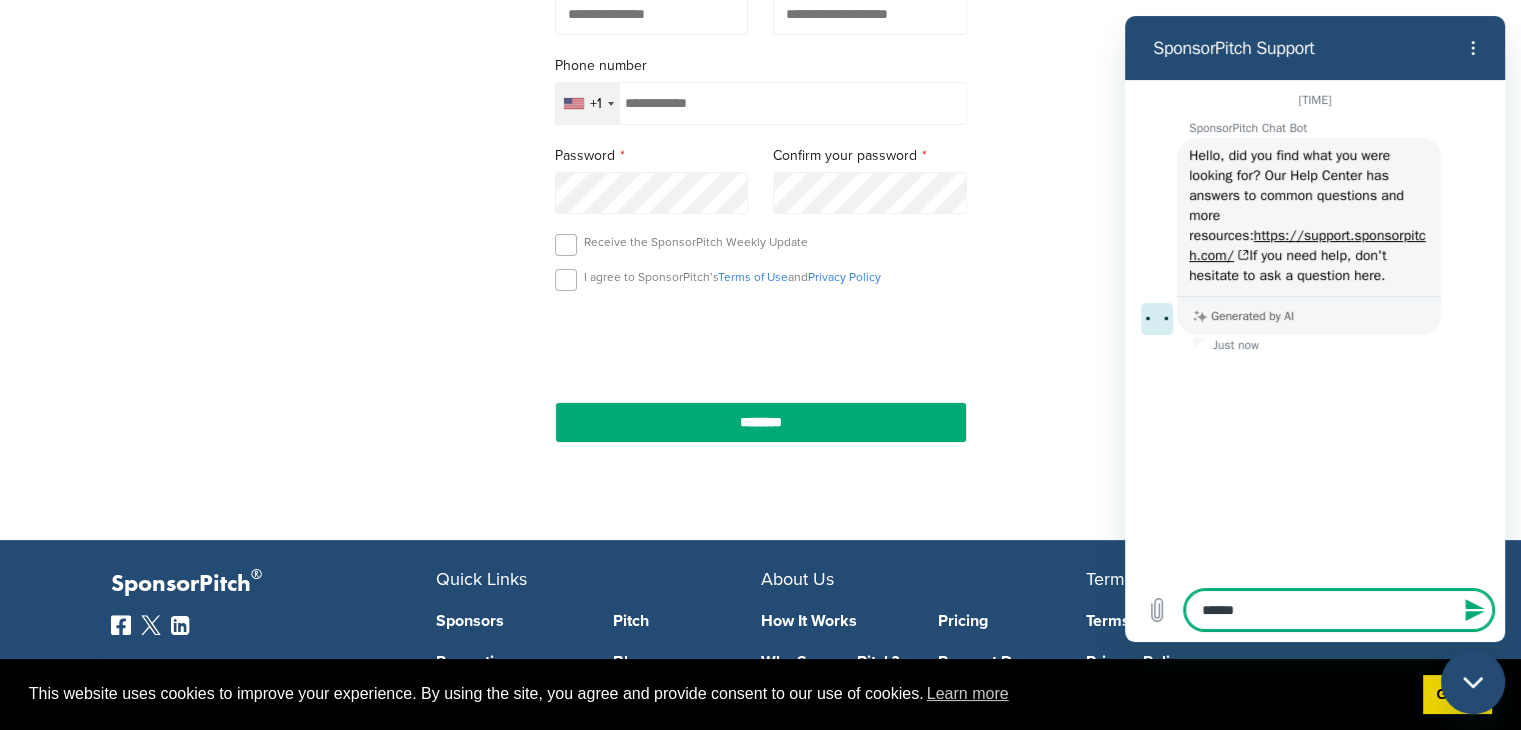type on "*******" 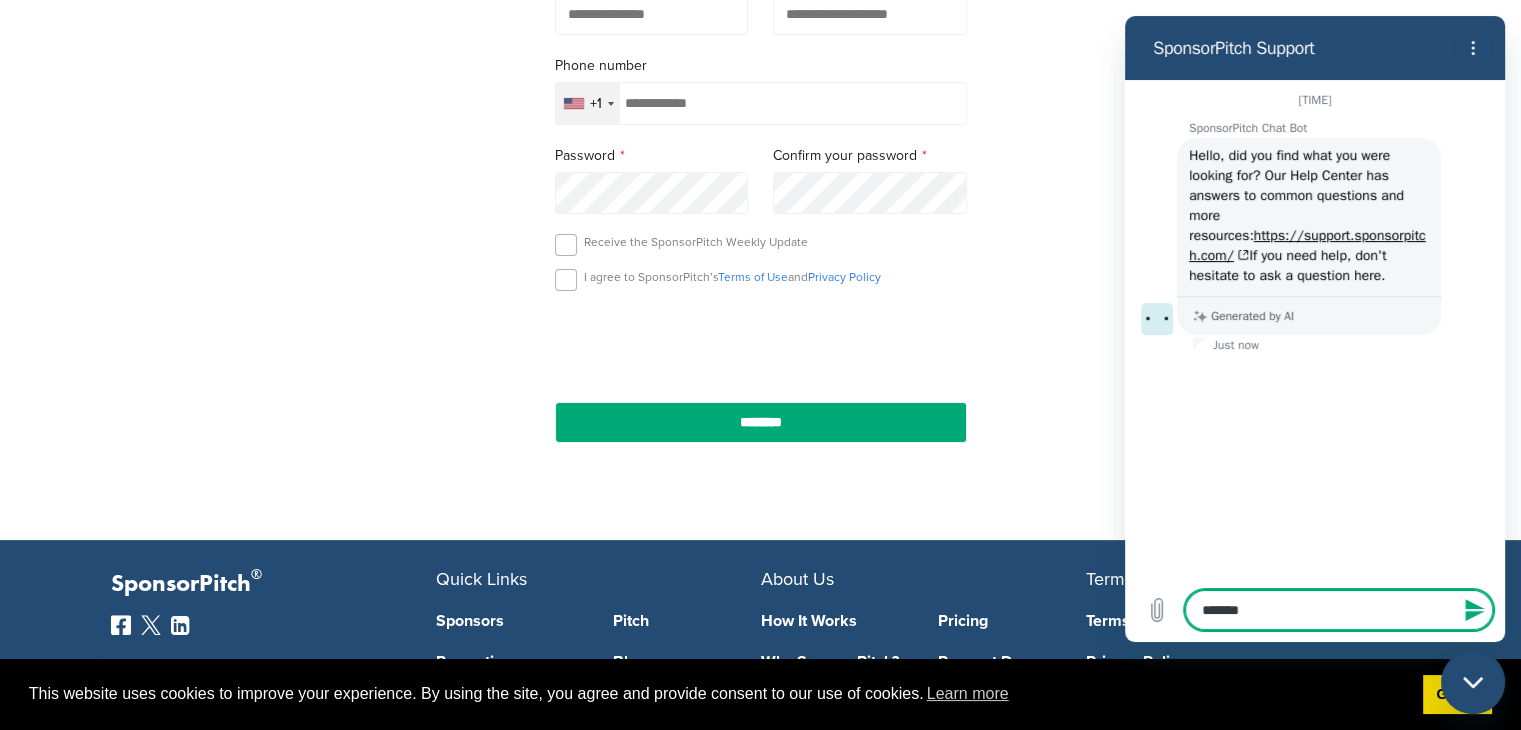 type on "*" 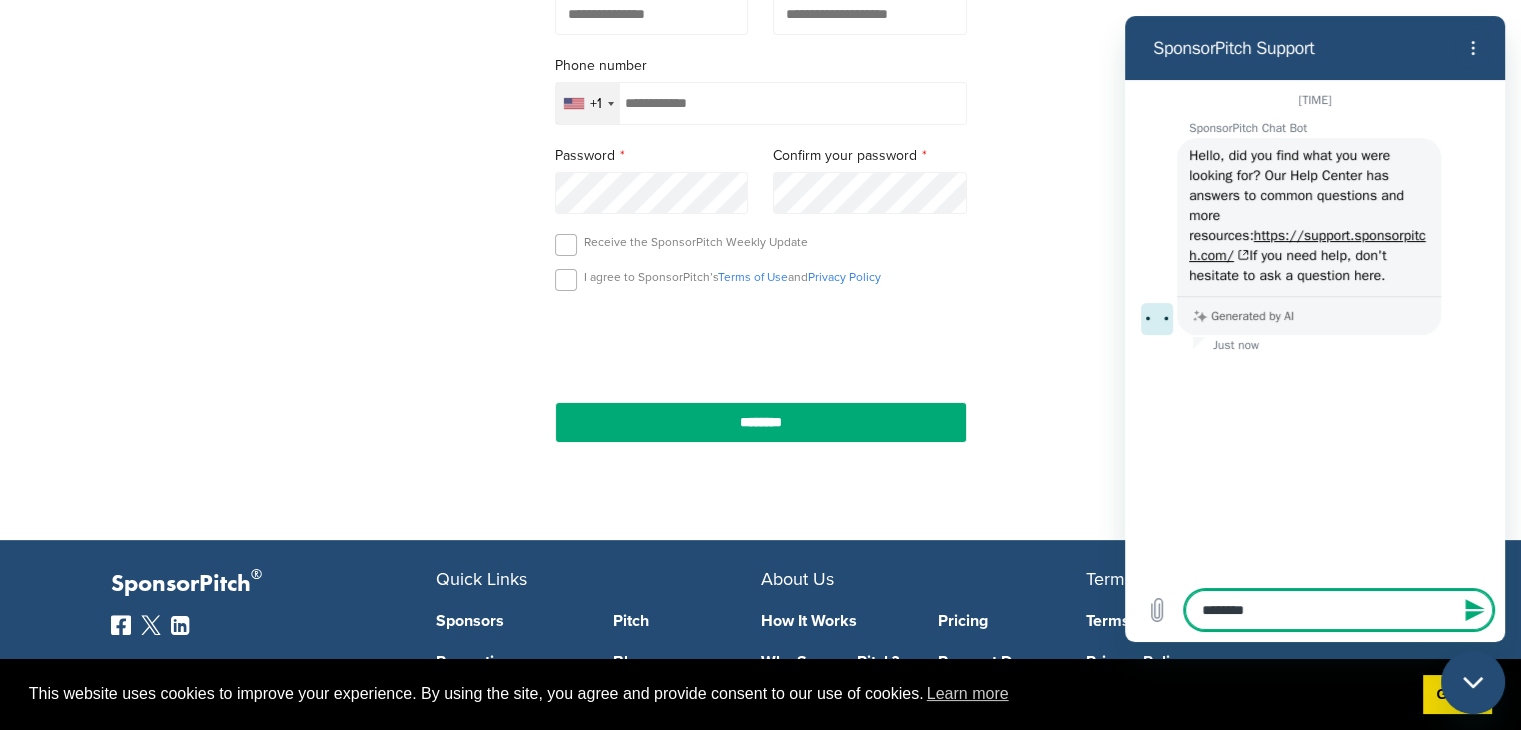 type on "*********" 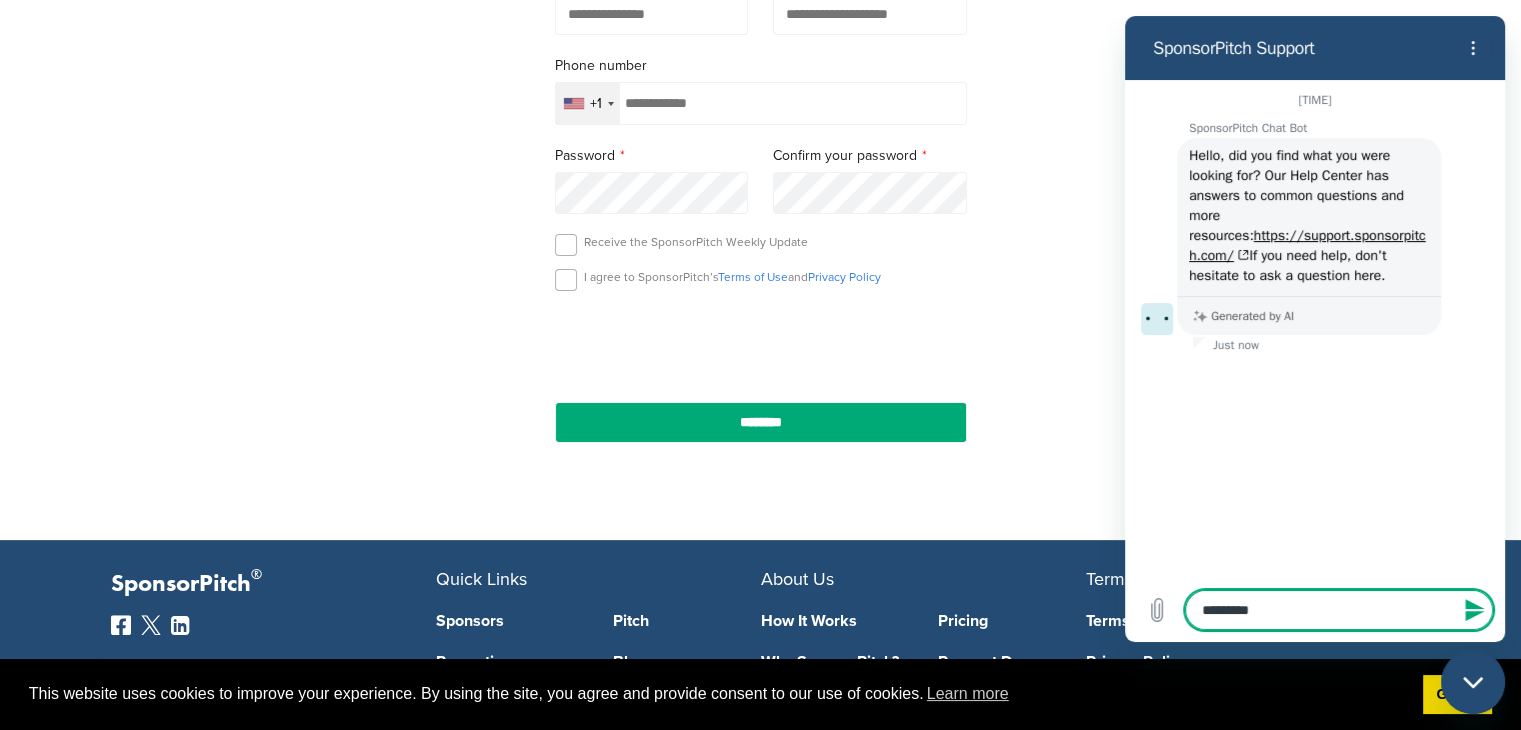 type on "**********" 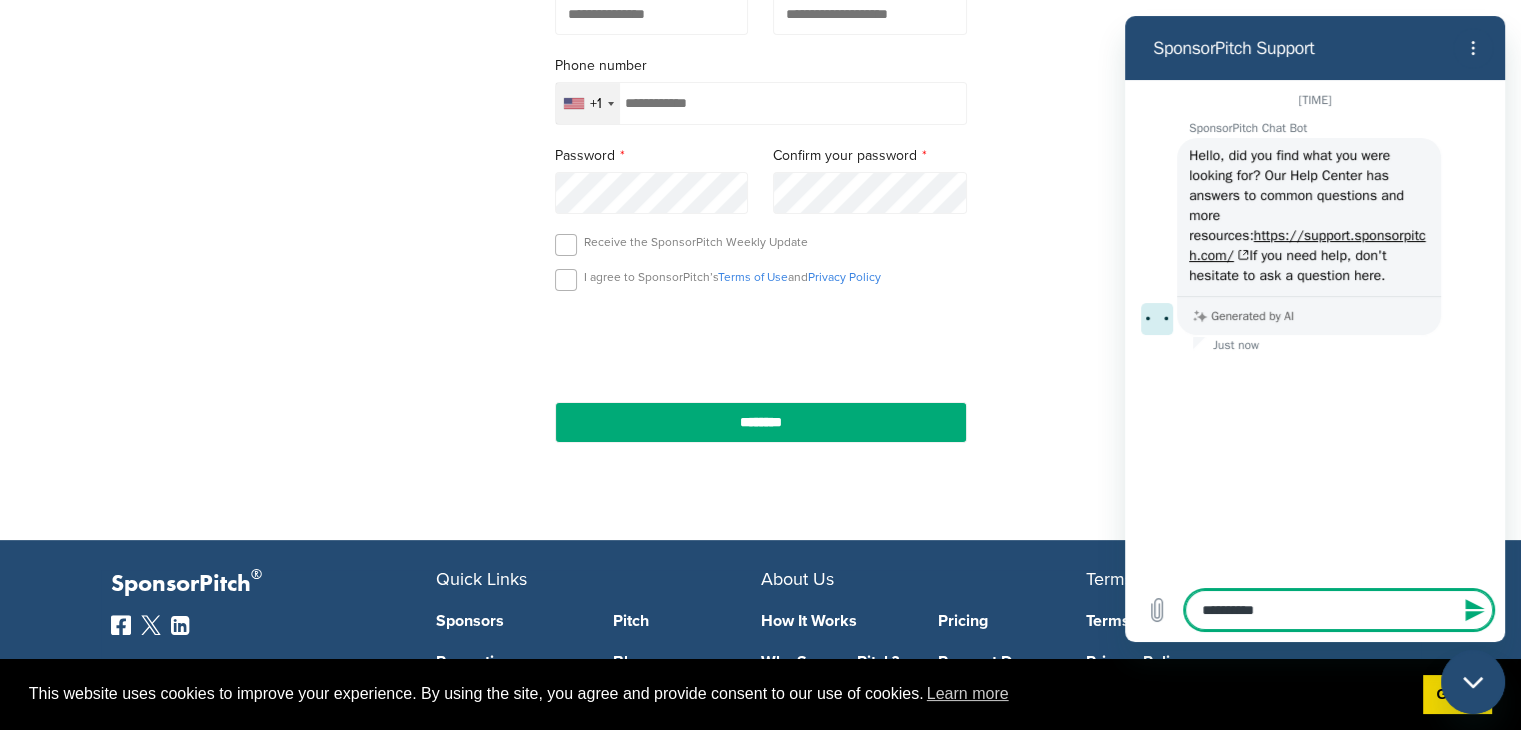 type on "**********" 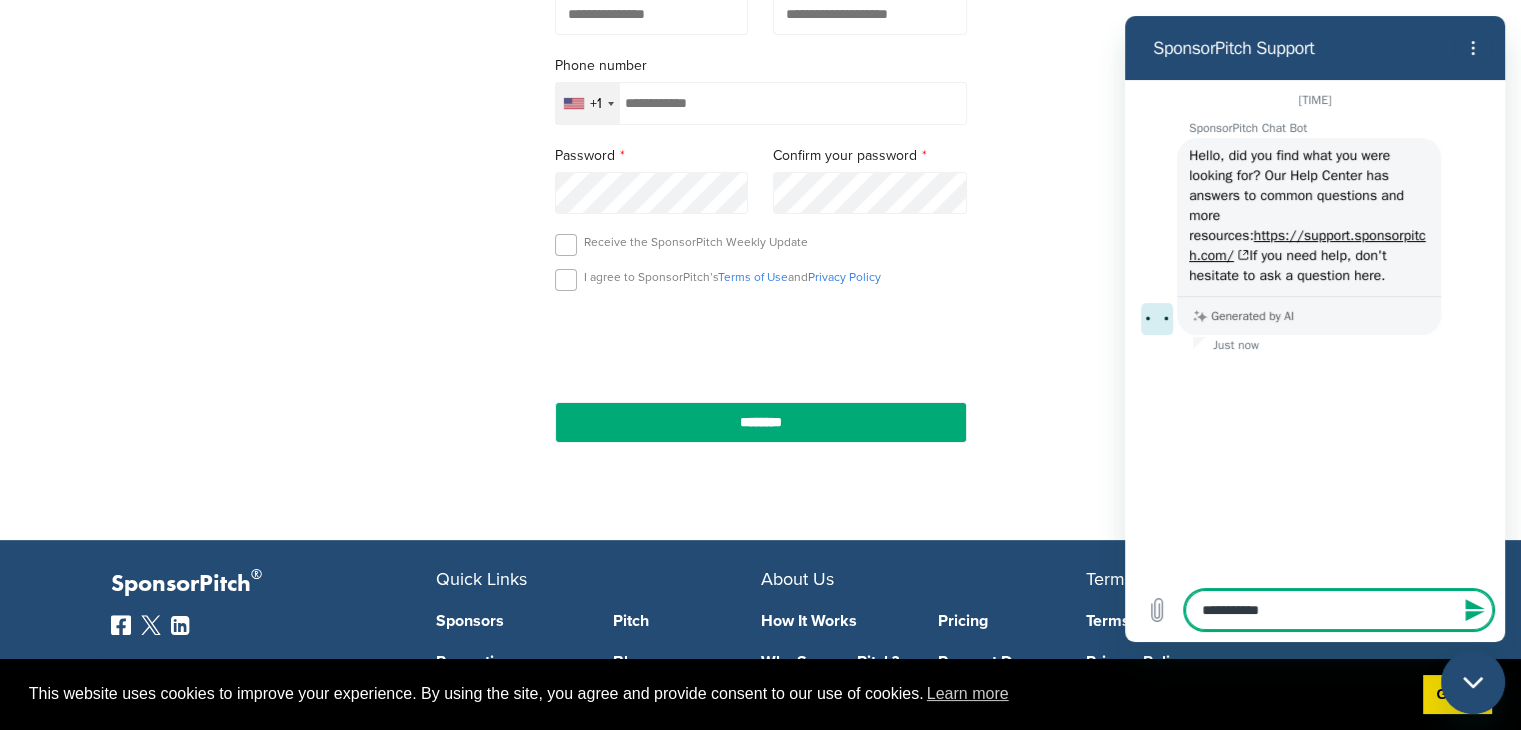 type on "**********" 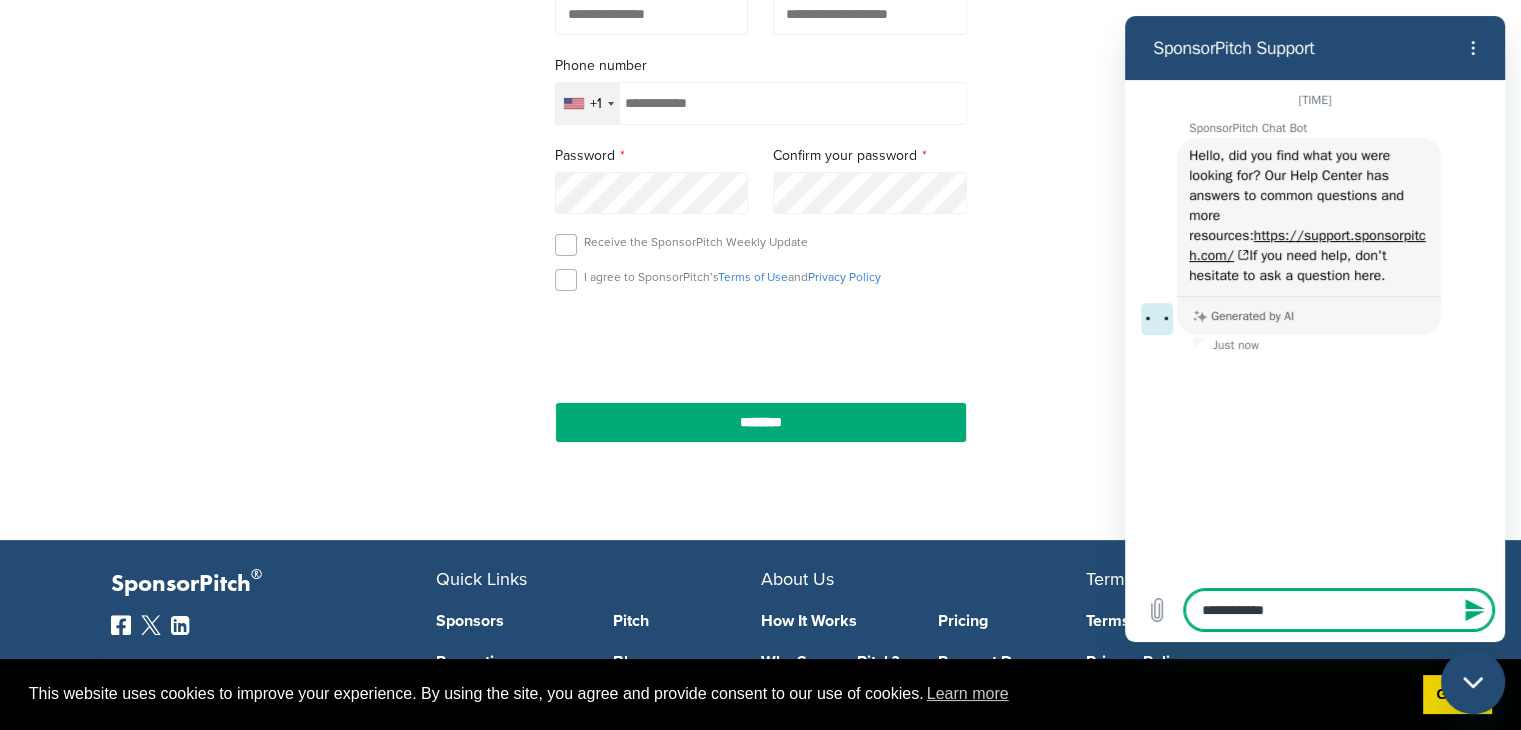 type on "**********" 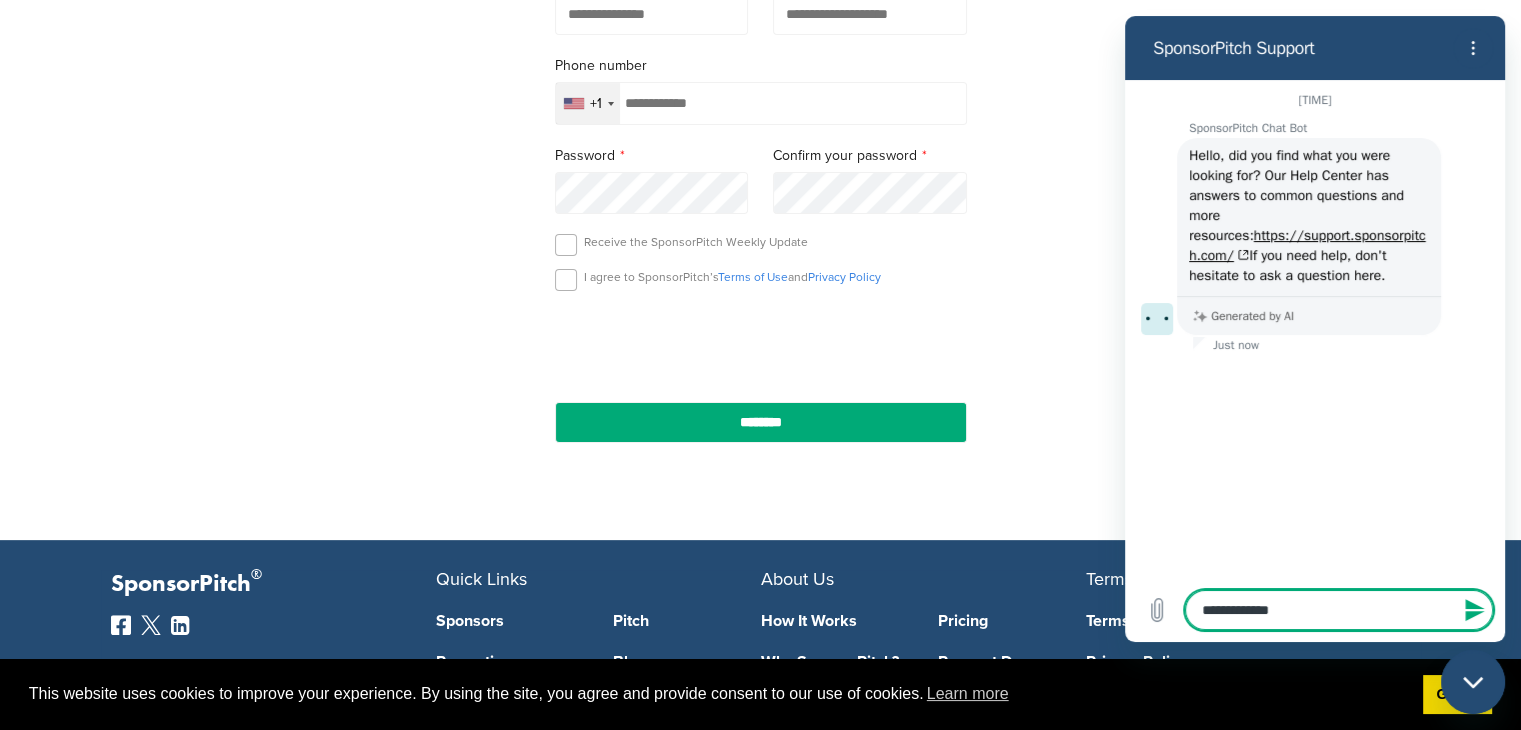 type on "**********" 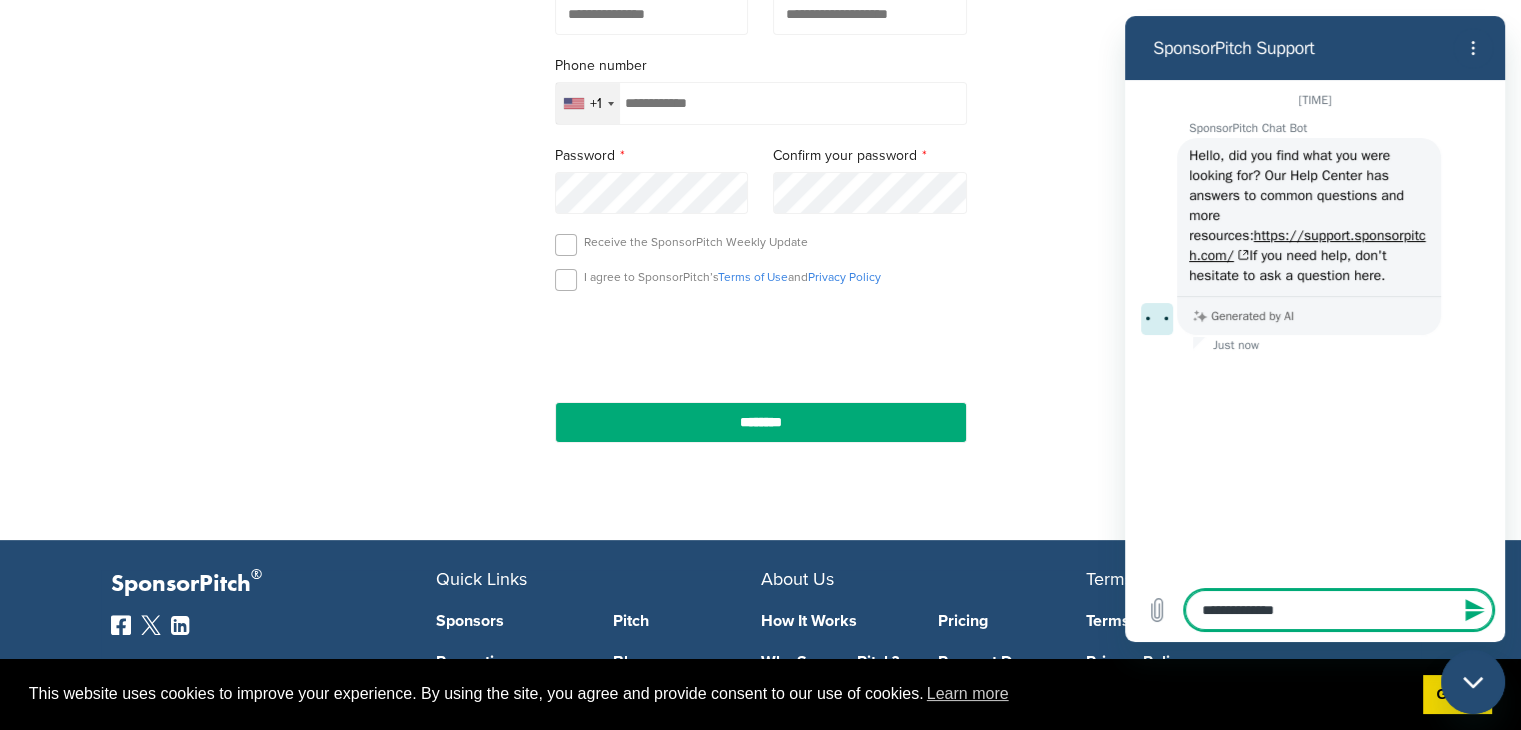 type on "**********" 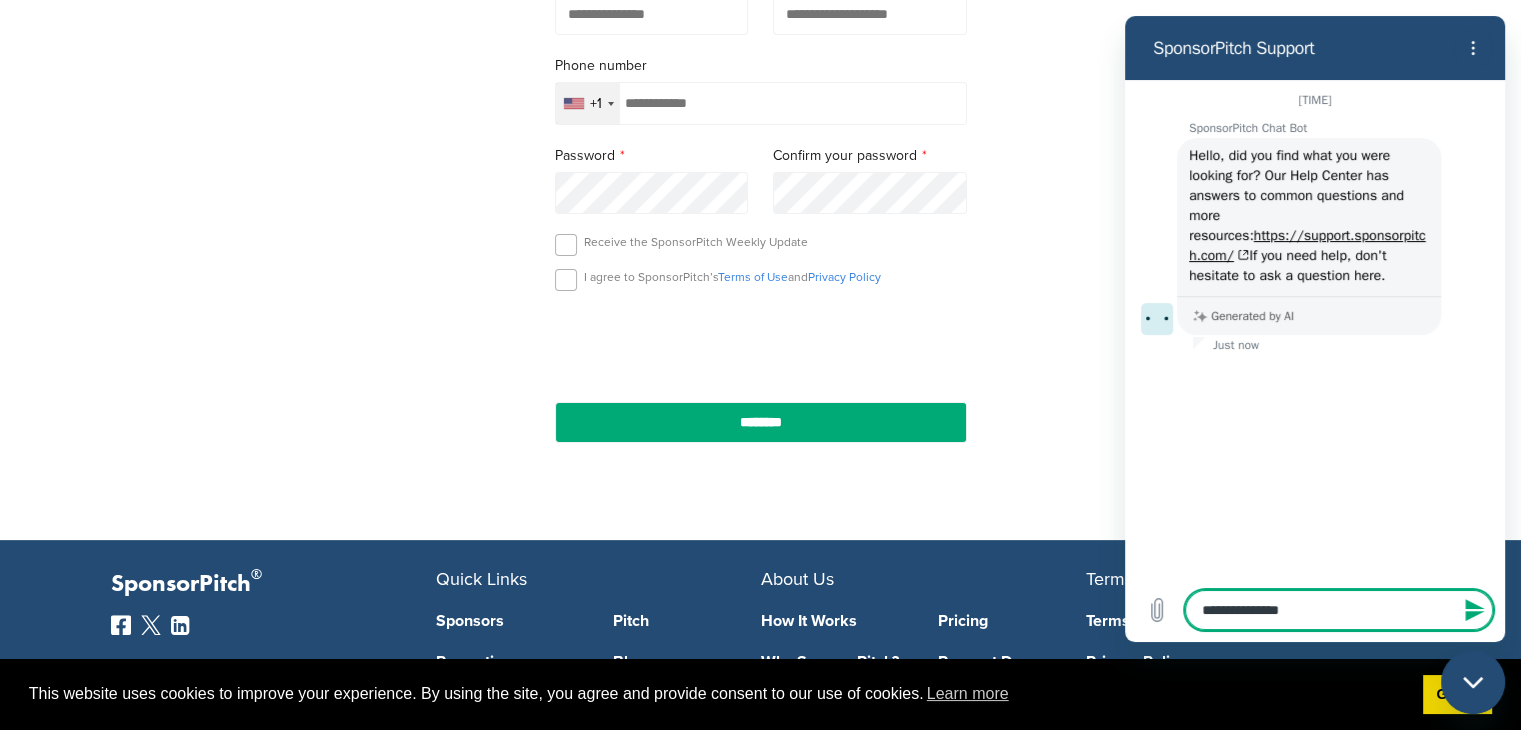 type on "**********" 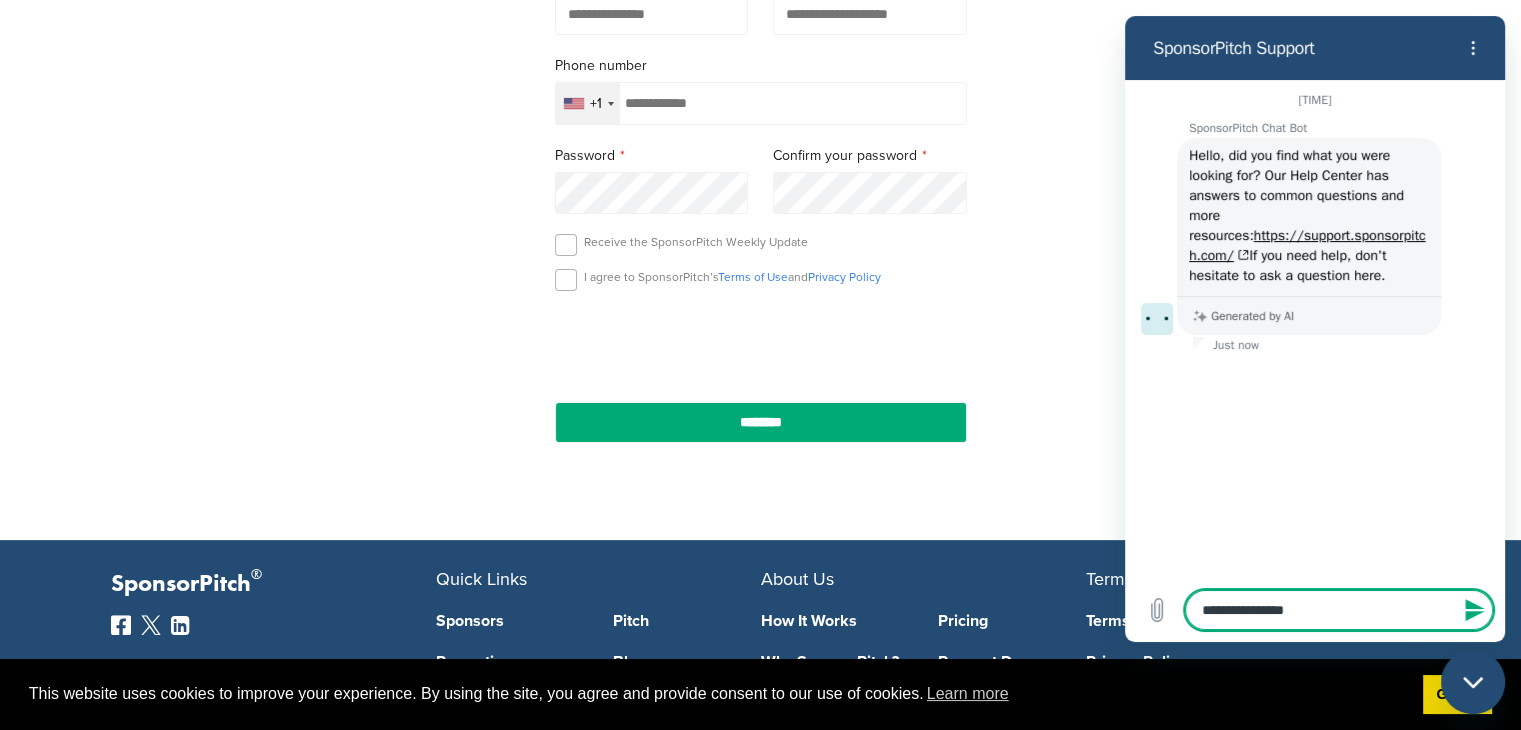 type on "**********" 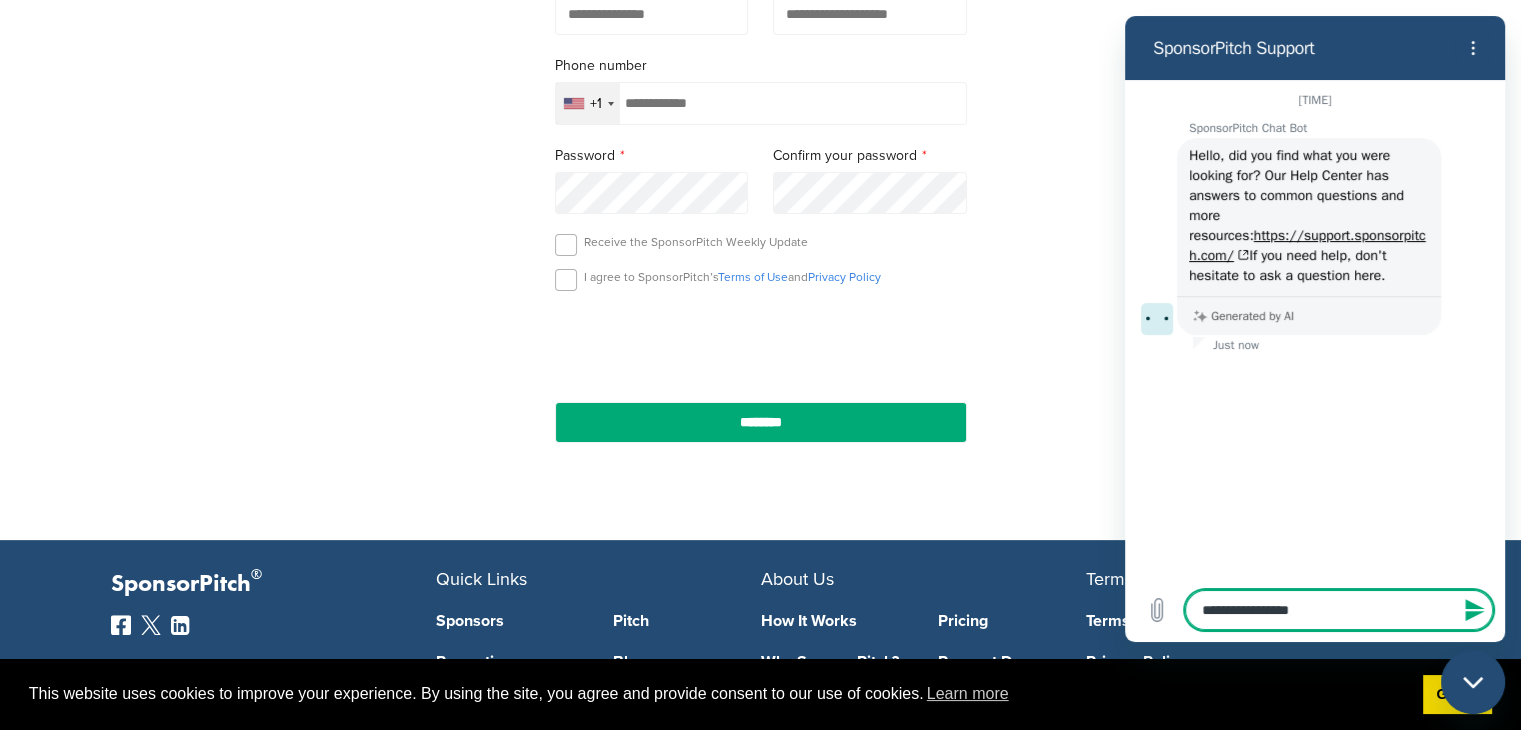 type on "**********" 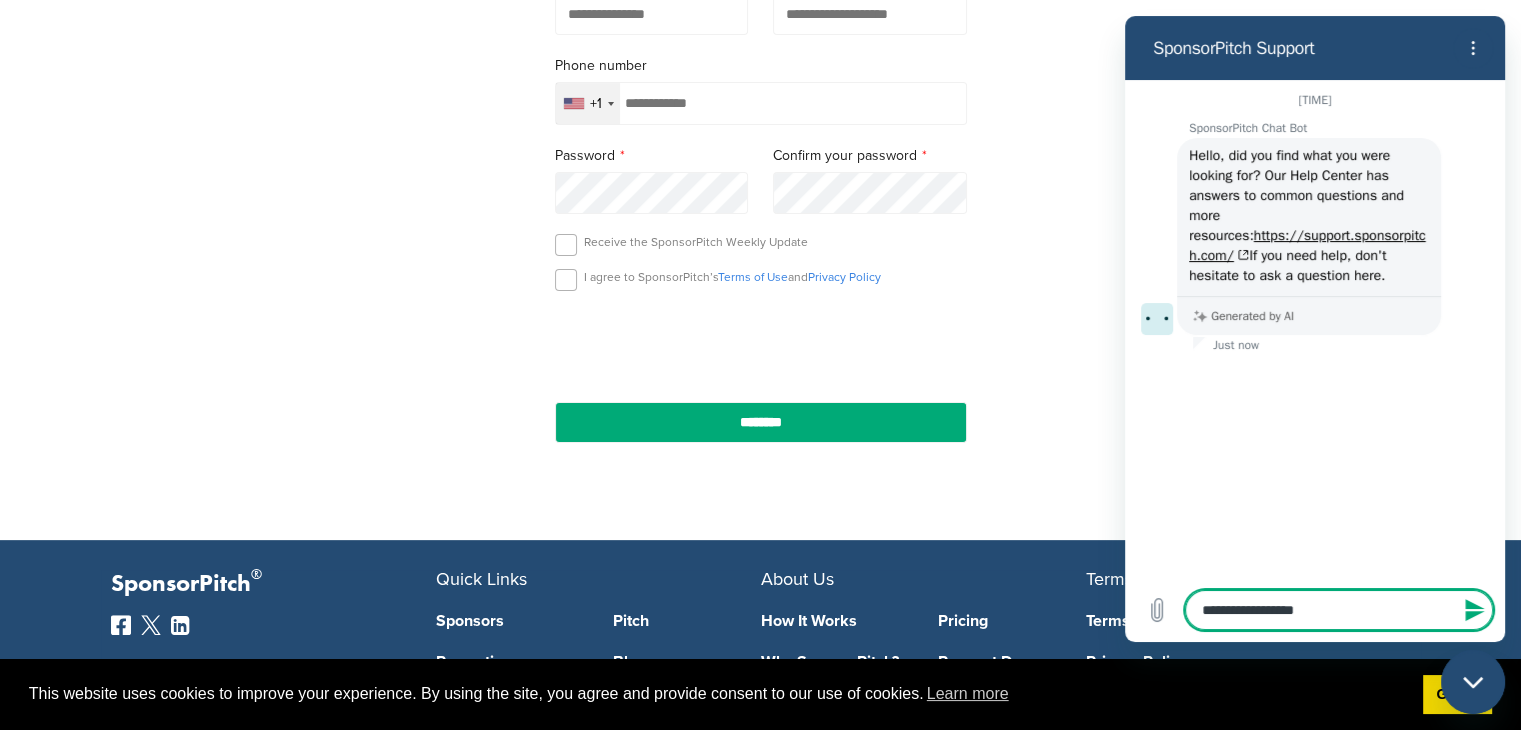 type on "**********" 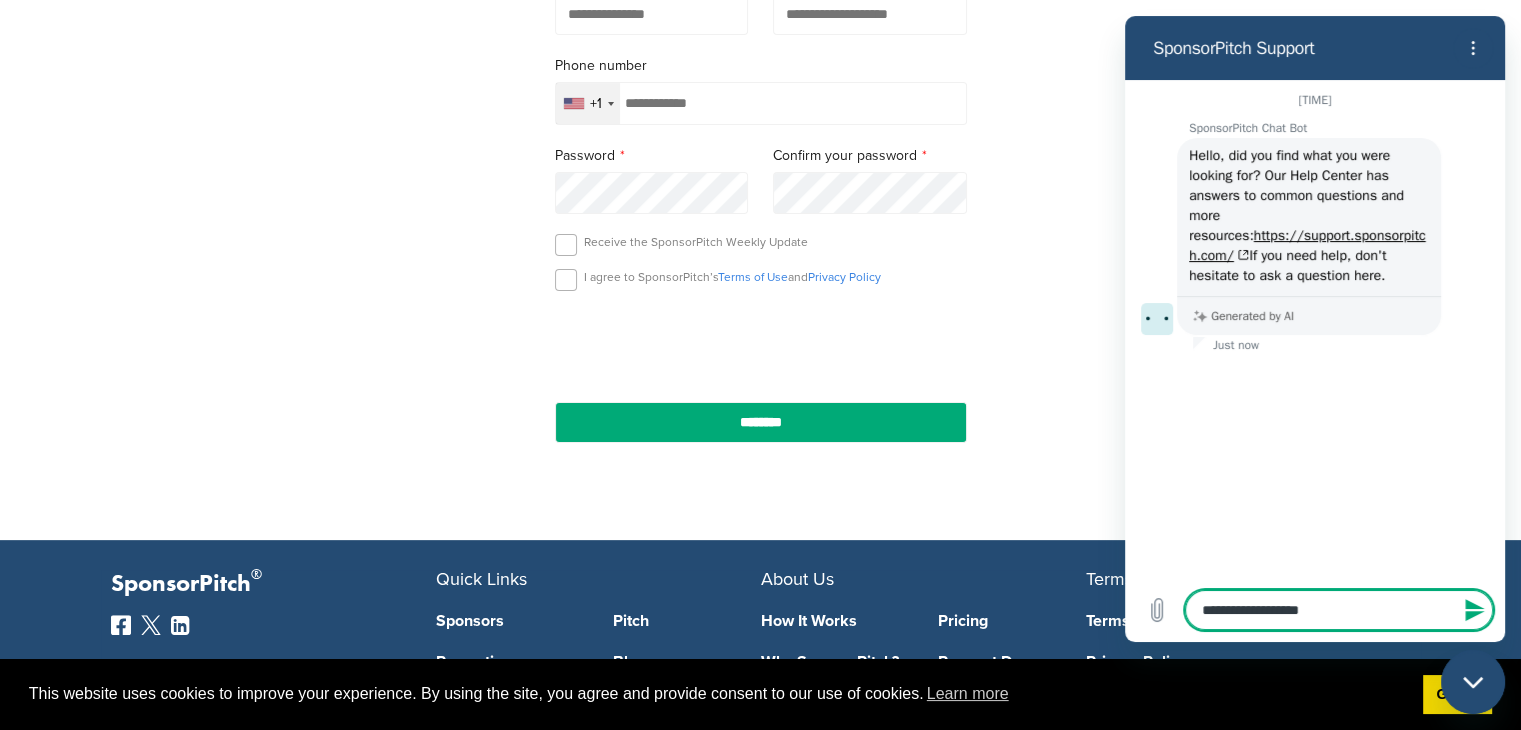 type on "**********" 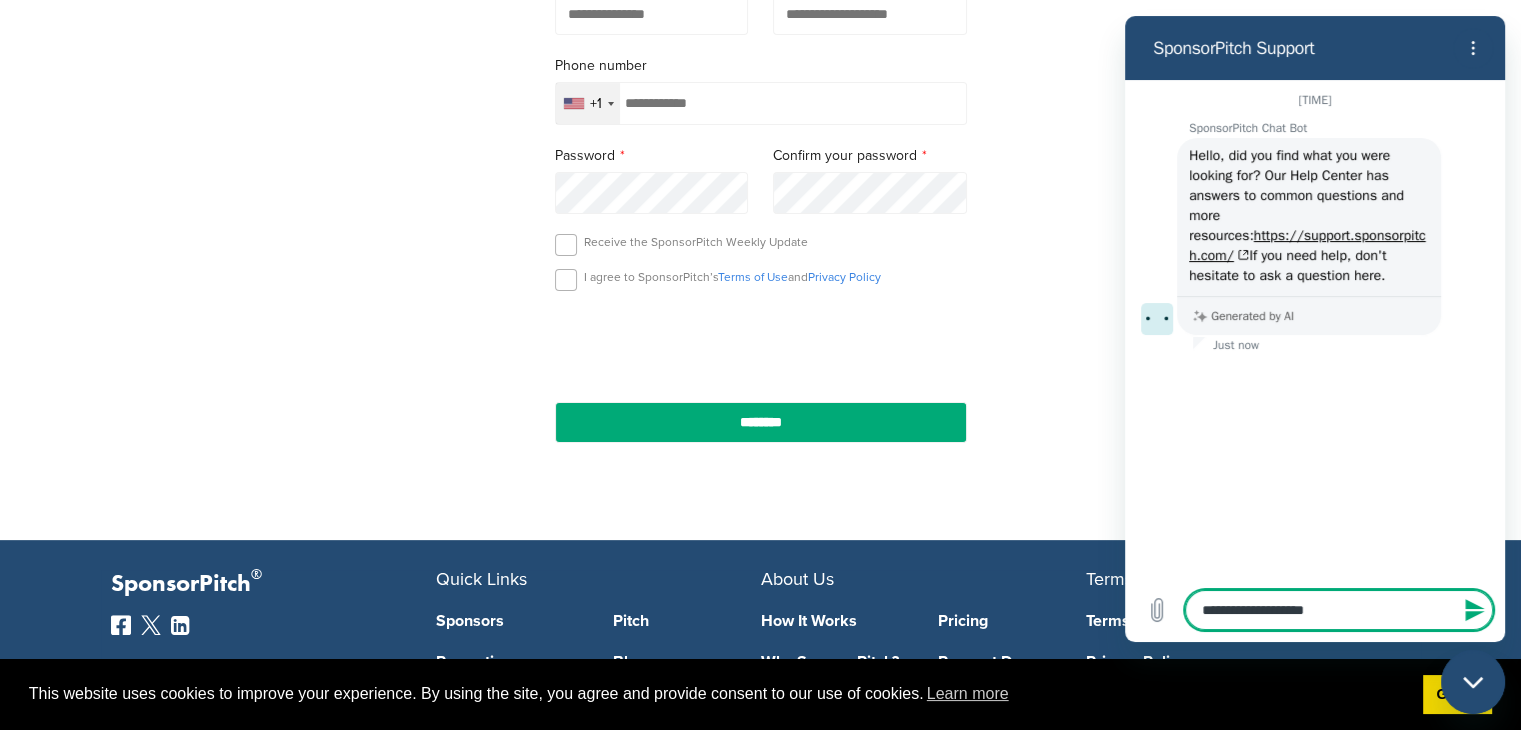 type on "**********" 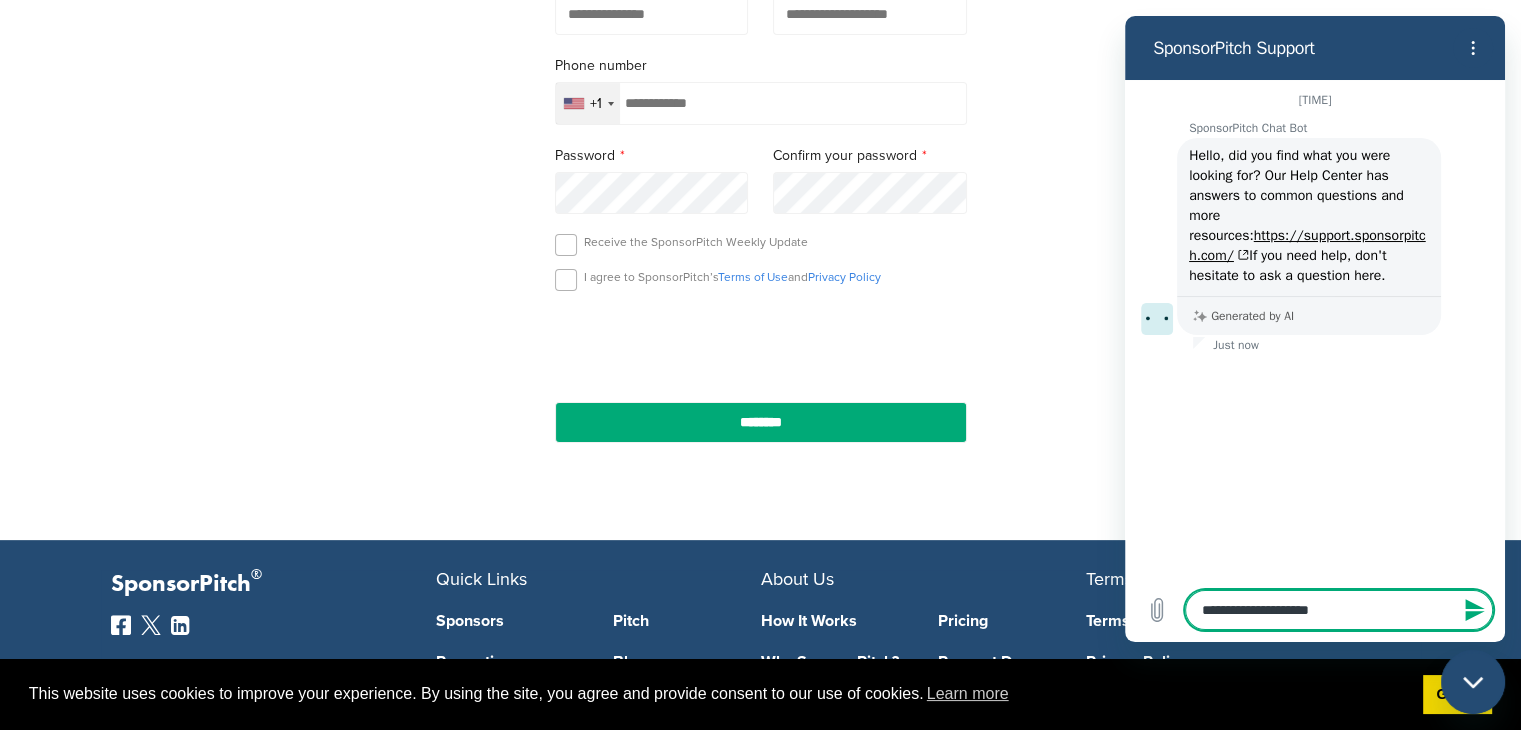 type 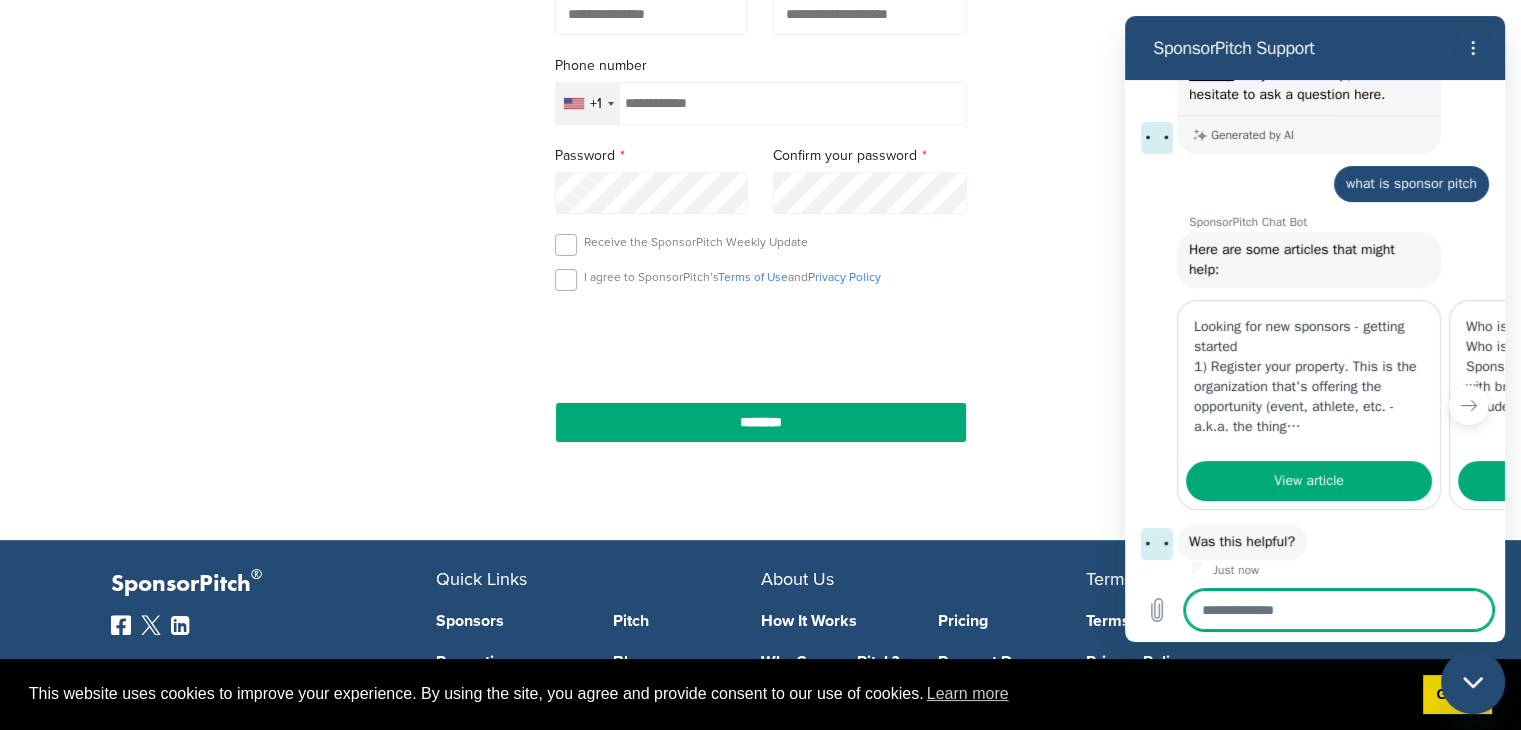 scroll, scrollTop: 231, scrollLeft: 0, axis: vertical 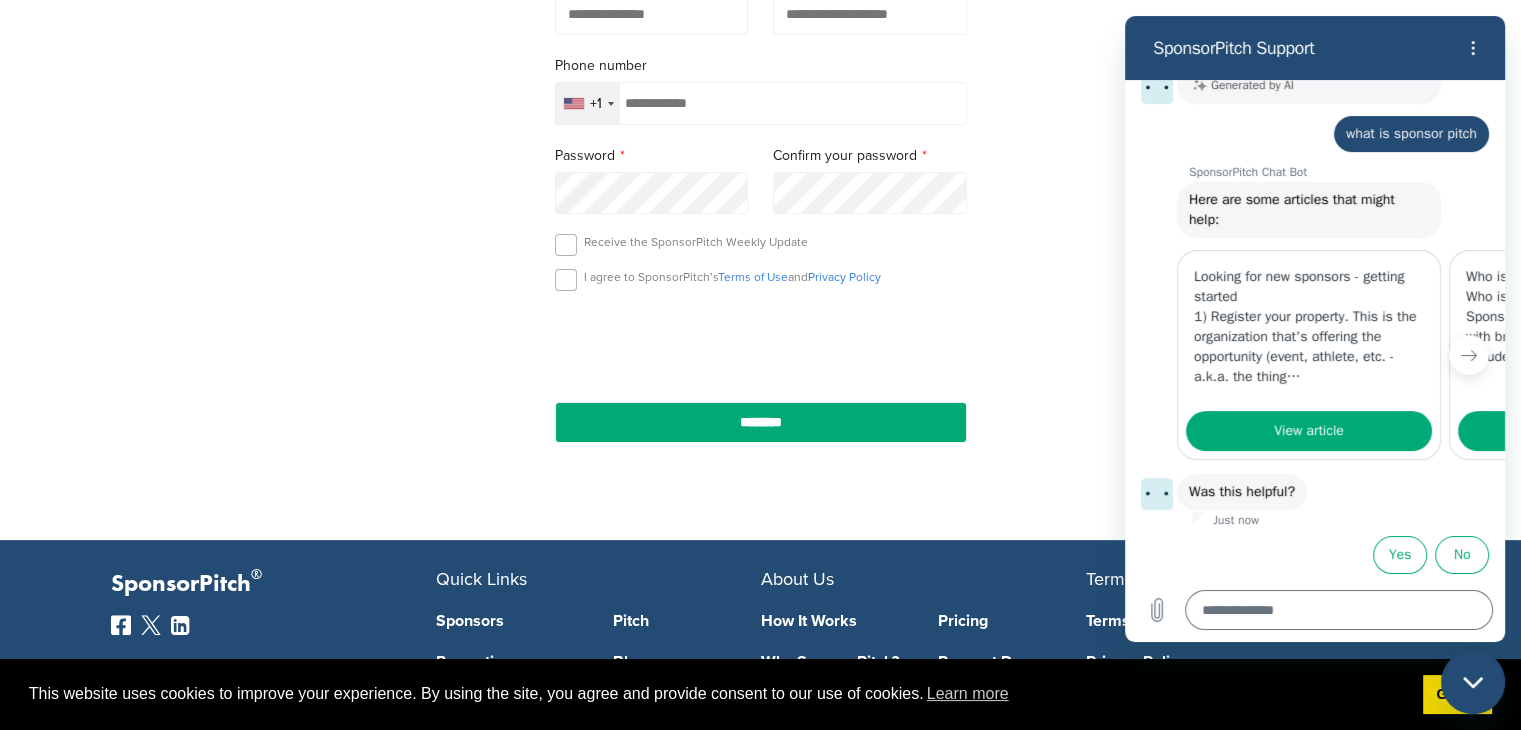 click on "Type of account
Brand
Business or marketer looking for opportunities to reach customers
Seller
Property rights holder, Agency, Event Manager, Vendor, Consultant
Work email
First name
Last name
Phone number
+1 [COUNTRY] +93 [COUNTRY] +355 [COUNTRY] +213 [COUNTRY] +1 [COUNTRY] +376 [COUNTRY] +244 [COUNTRY] +1 [COUNTRY] +1 [COUNTRY] +54 [COUNTRY] +374 [COUNTRY] +297 [COUNTRY] +247 [COUNTRY] +61 [COUNTRY] +43 [COUNTRY] +994 [COUNTRY] +1 [COUNTRY] +880 [COUNTRY] +1 [COUNTRY] +375 [COUNTRY] +32 [COUNTRY] +501 [COUNTRY] +229 [COUNTRY] +1 [COUNTRY] +975 [COUNTRY] +591 [COUNTRY] +387 [COUNTRY] +267 [COUNTRY] +55 [COUNTRY] +246 [COUNTRY] +1 [COUNTRY] +673 [COUNTRY] +359 [COUNTRY] +226 [COUNTRY] +257 [COUNTRY] +855 [COUNTRY] +237 [COUNTRY] +1 [COUNTRY] +238 [COUNTRY] +599 [COUNTRY] +1 [COUNTRY] +236 [COUNTRY] +235 [COUNTRY] +56 [COUNTRY] +86 [COUNTRY] +61 [COUNTRY] +61 [COUNTRY] +57 [COUNTRY]" at bounding box center [761, 90] 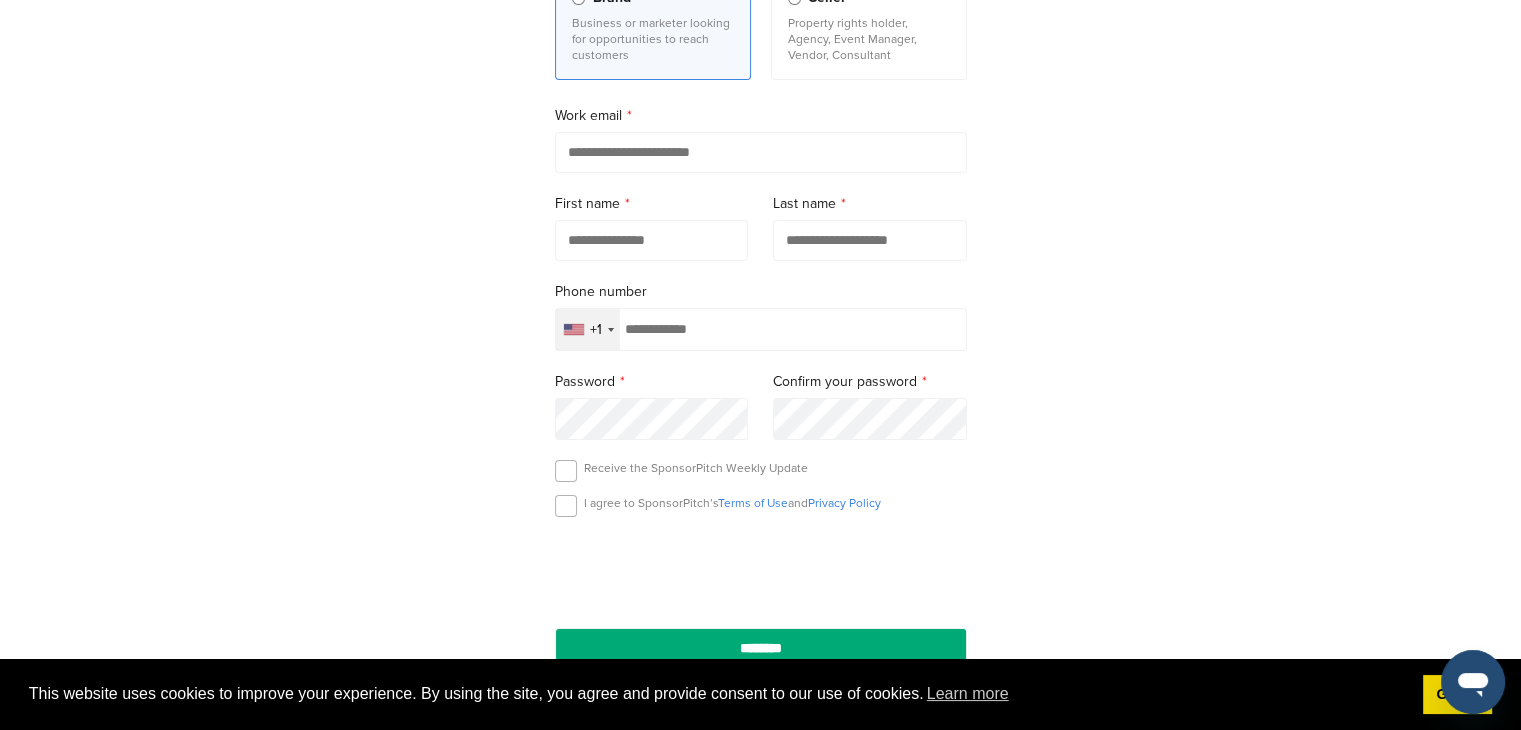 scroll, scrollTop: 0, scrollLeft: 0, axis: both 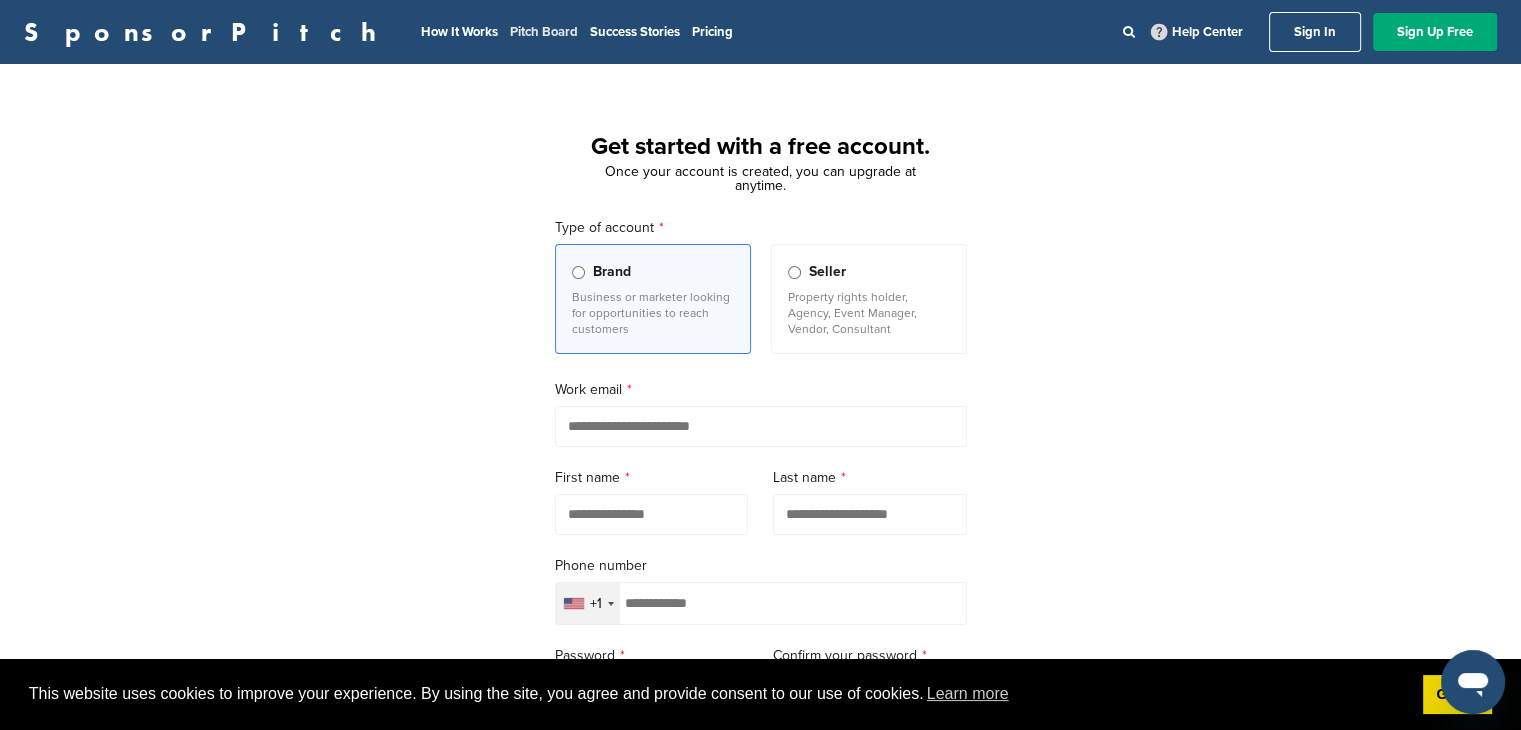 click on "Pitch Board" at bounding box center [544, 32] 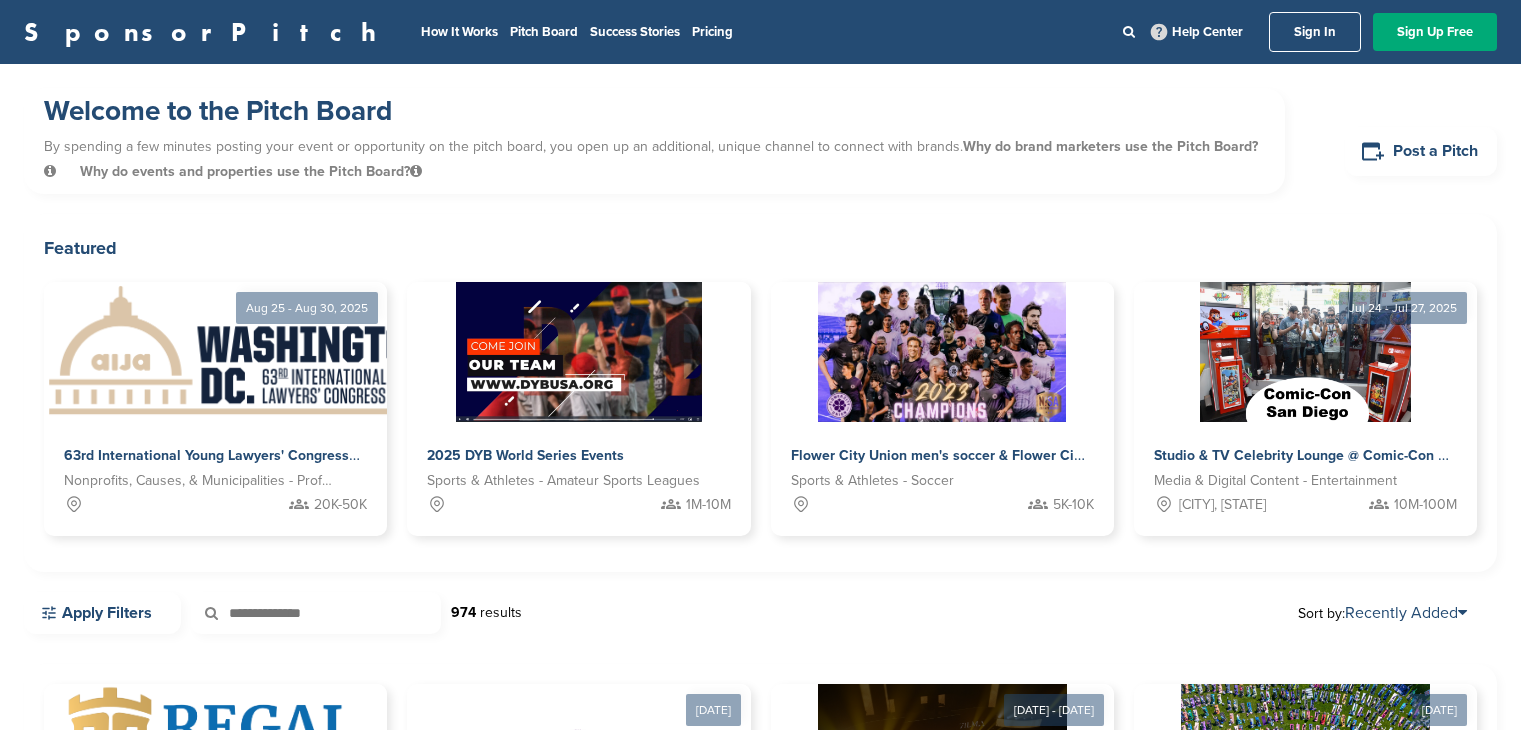 scroll, scrollTop: 0, scrollLeft: 0, axis: both 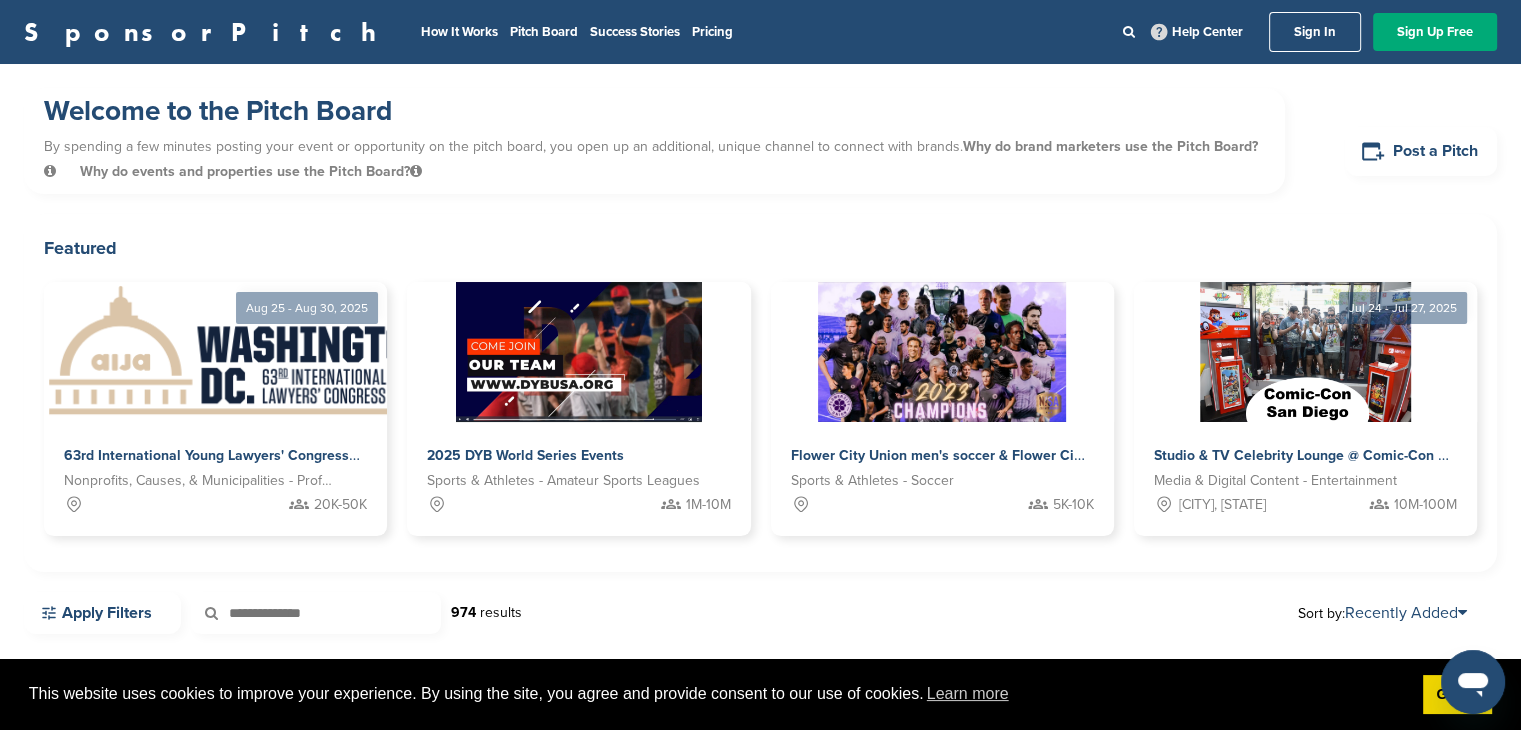 click on "Success Stories" at bounding box center [635, 32] 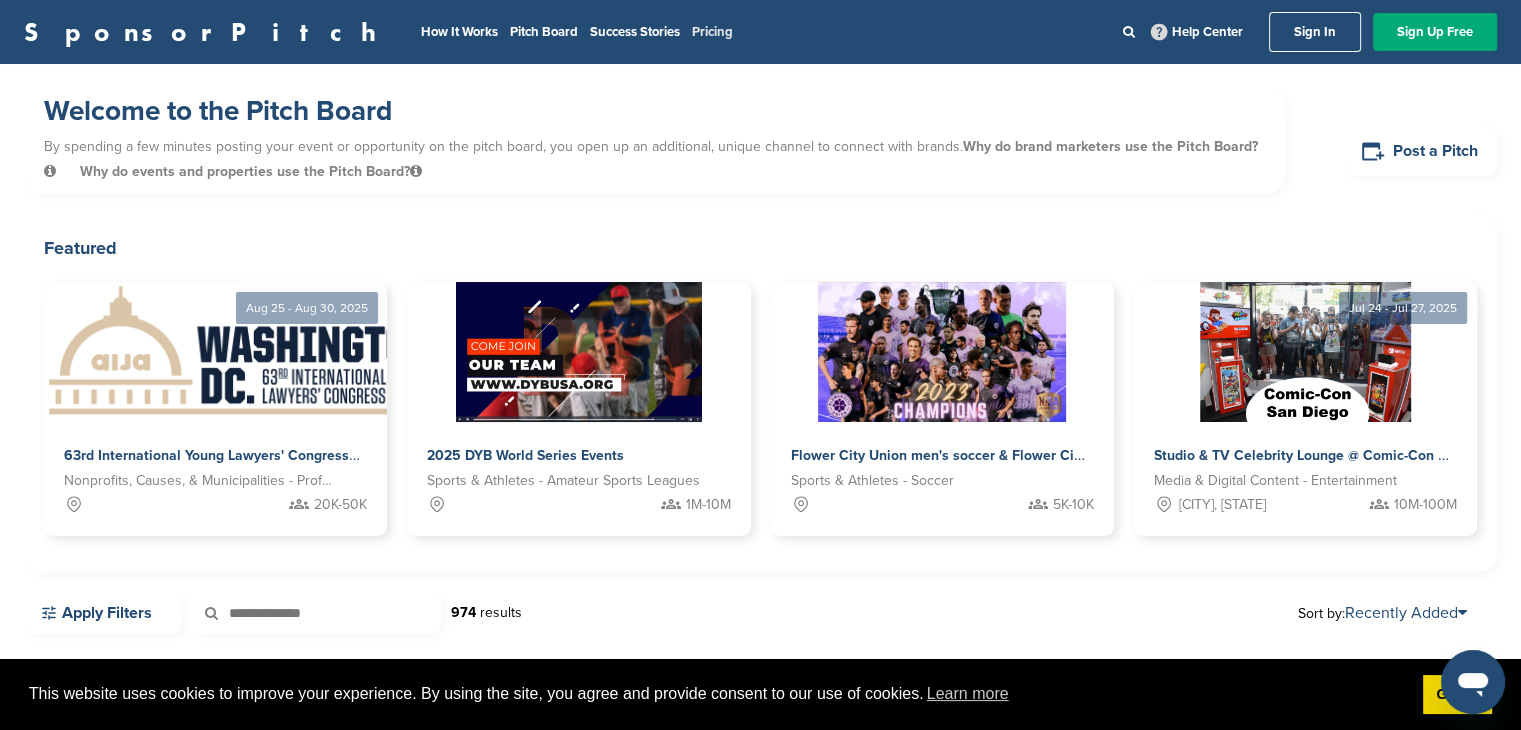 click on "Pricing" at bounding box center (712, 32) 